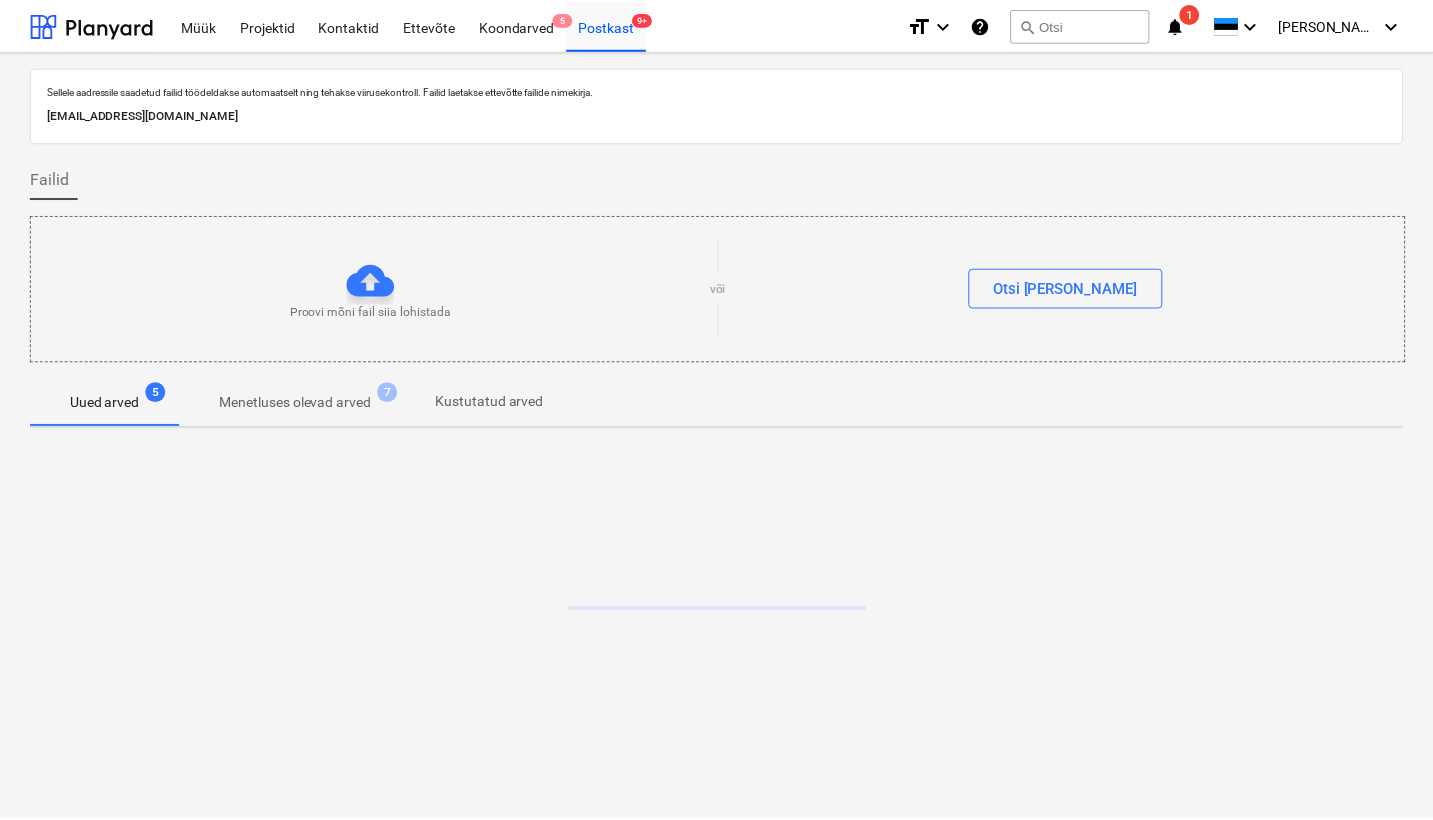 scroll, scrollTop: 0, scrollLeft: 0, axis: both 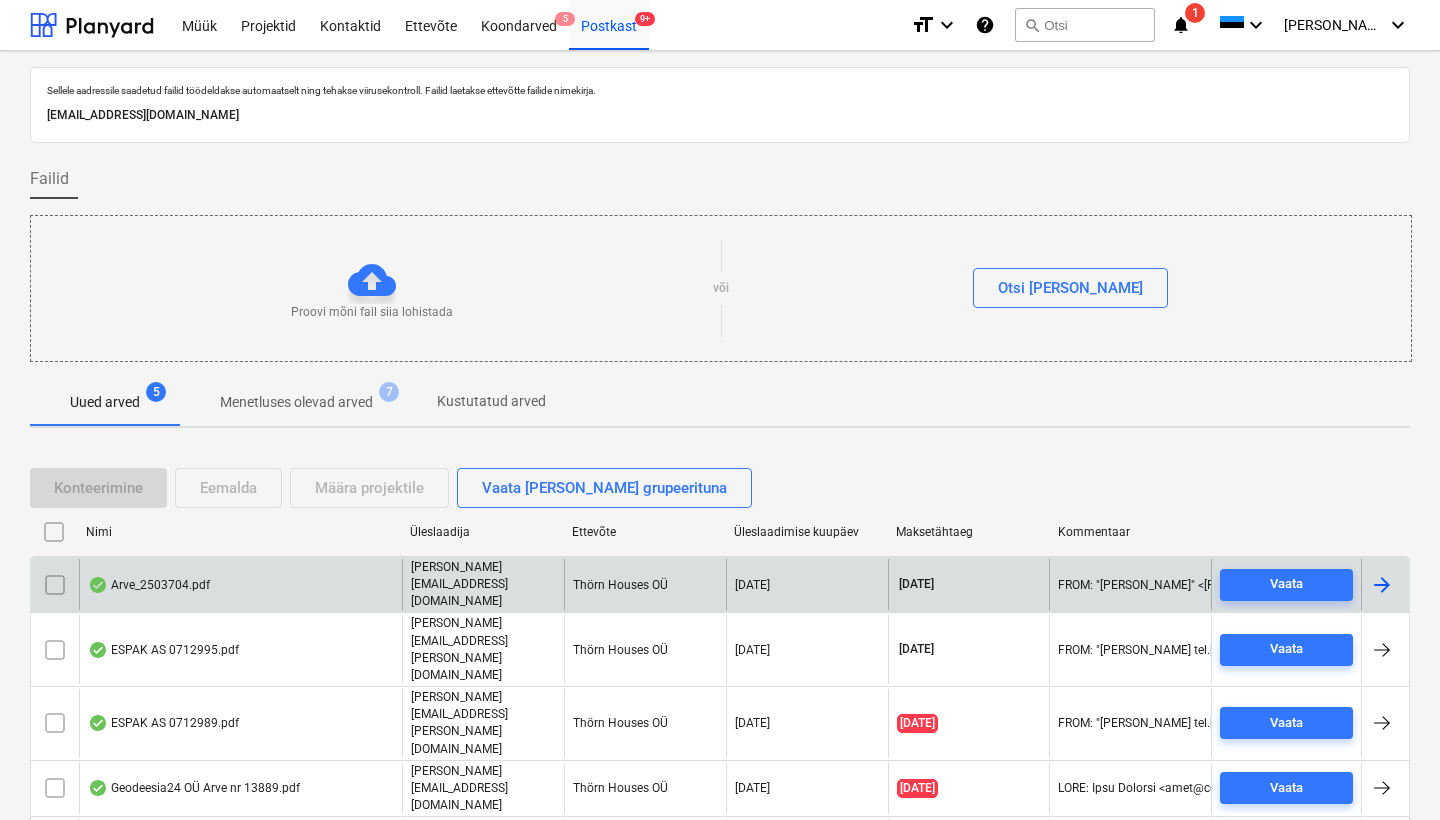 click on "Arve_2503704.pdf" at bounding box center [240, 584] 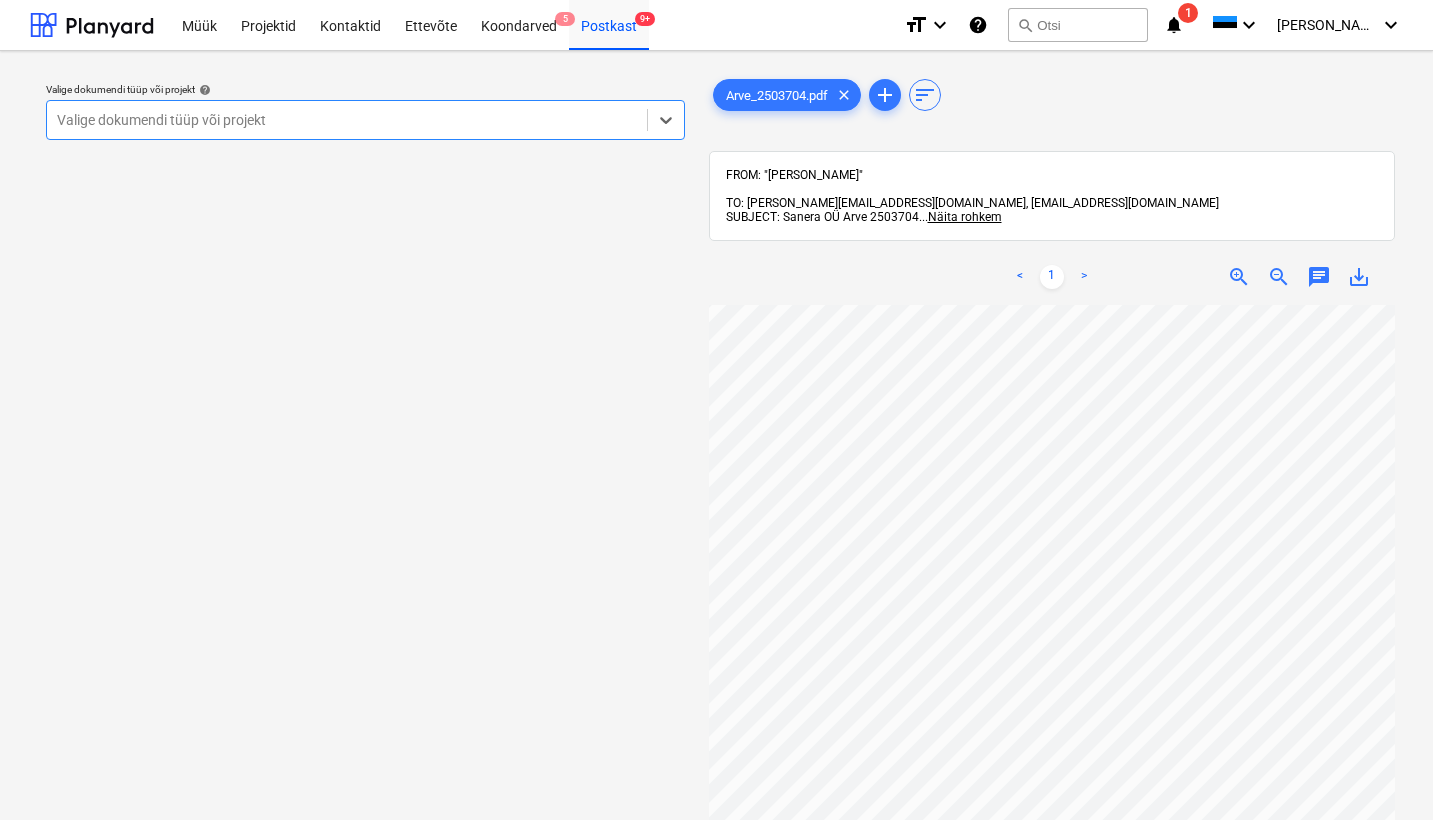 scroll, scrollTop: 514, scrollLeft: 234, axis: both 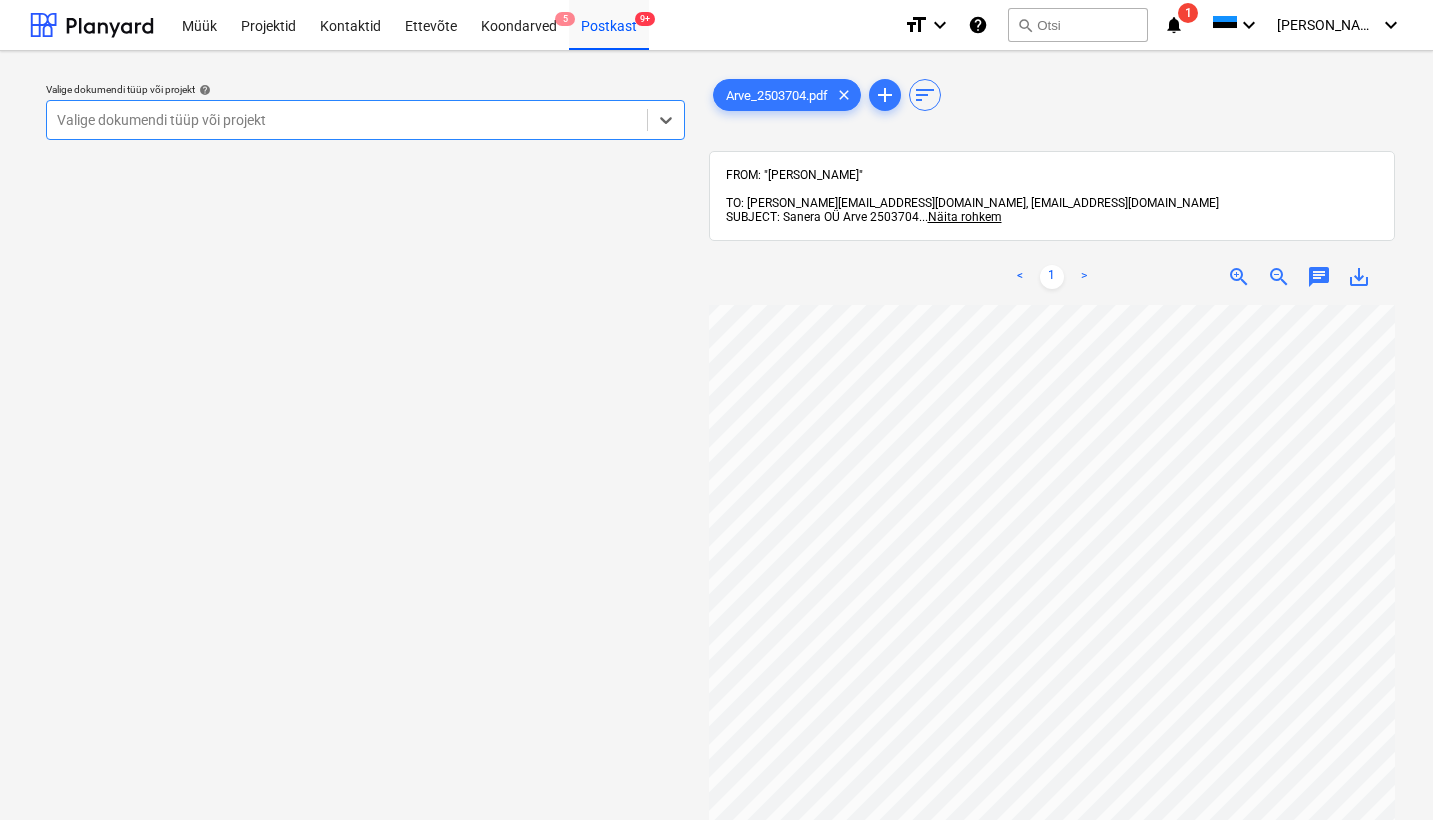 click on "Valige dokumendi tüüp või projekt" at bounding box center (347, 120) 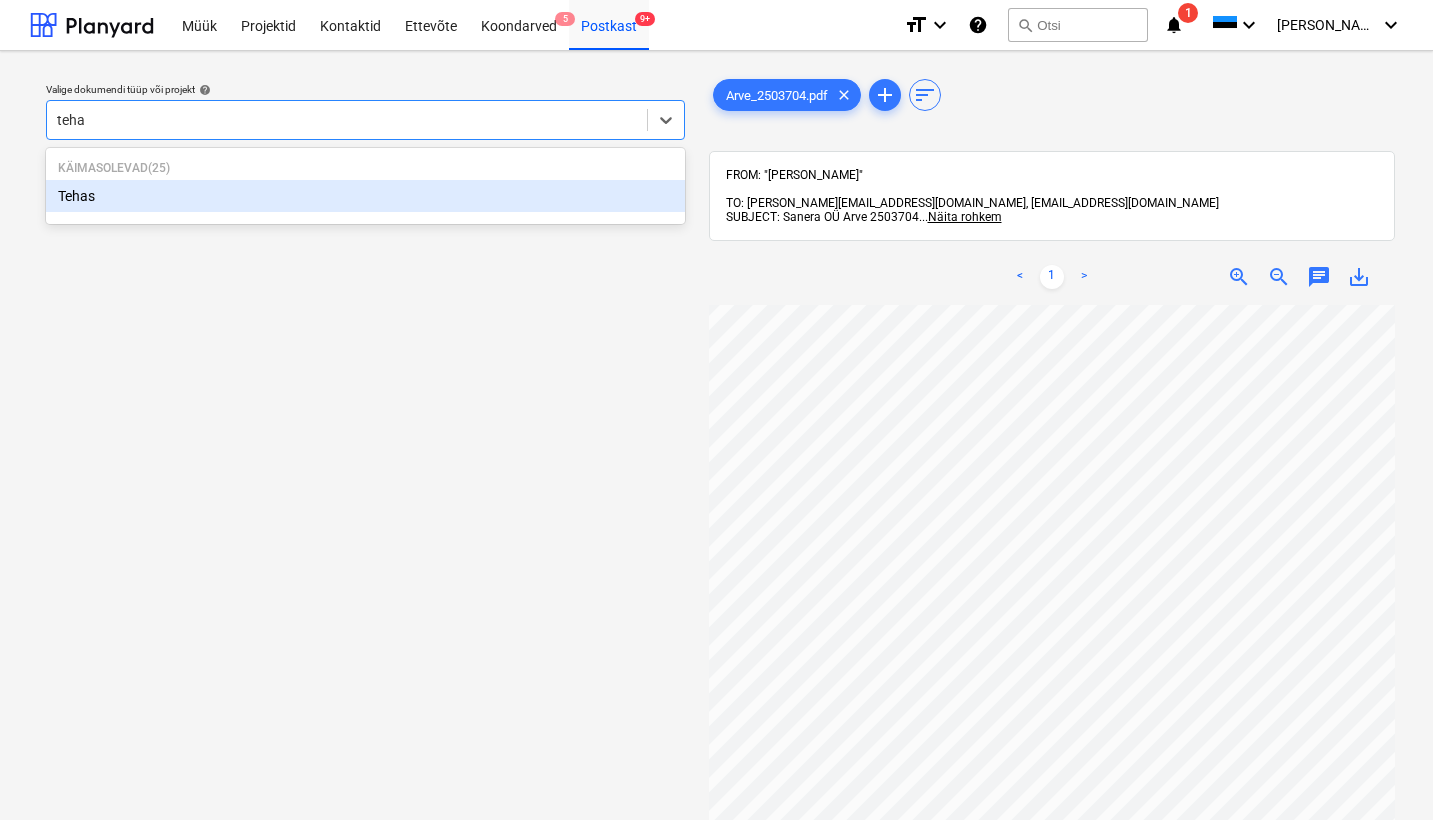 type on "tehas" 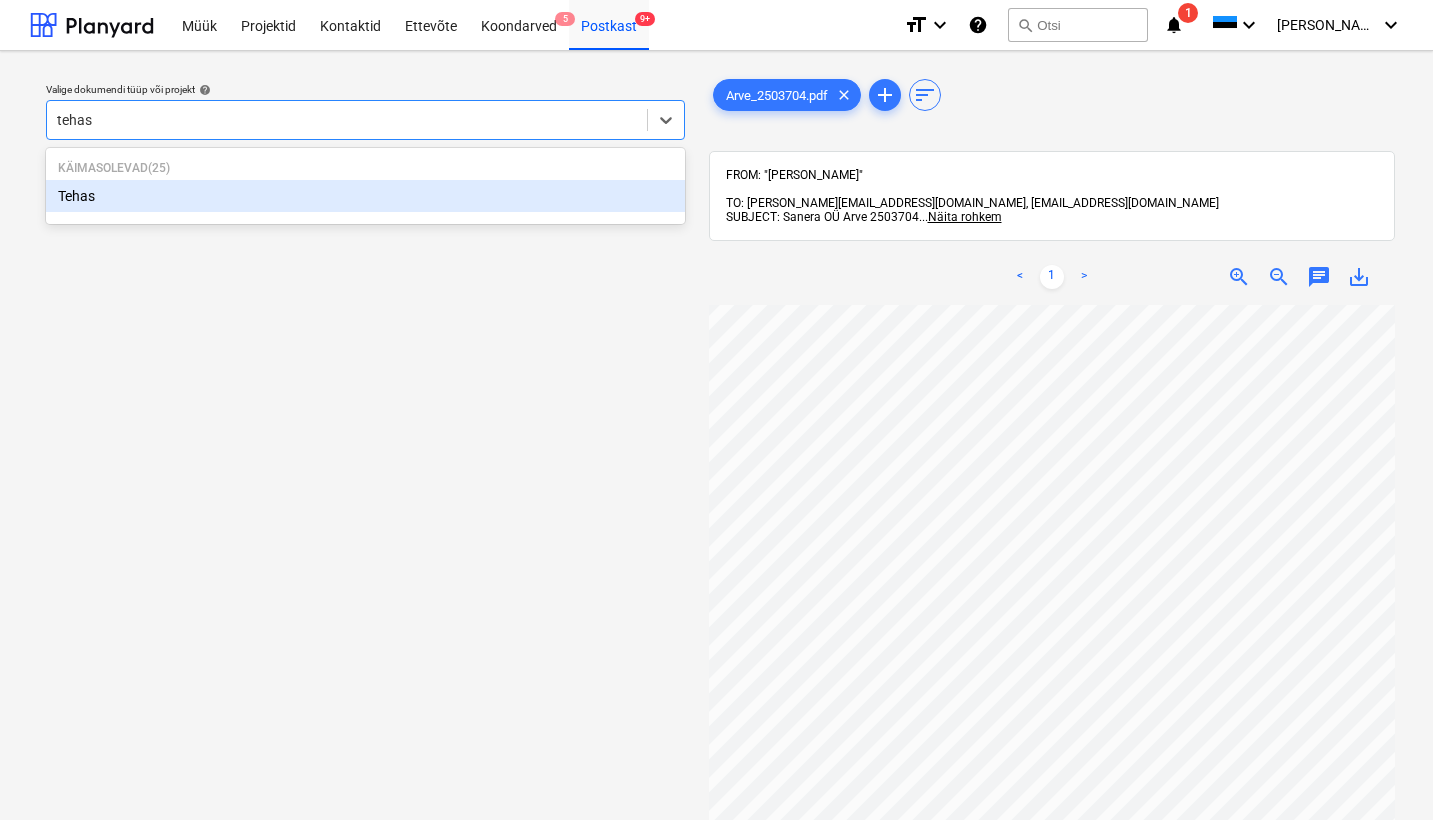 click on "Tehas" at bounding box center (365, 196) 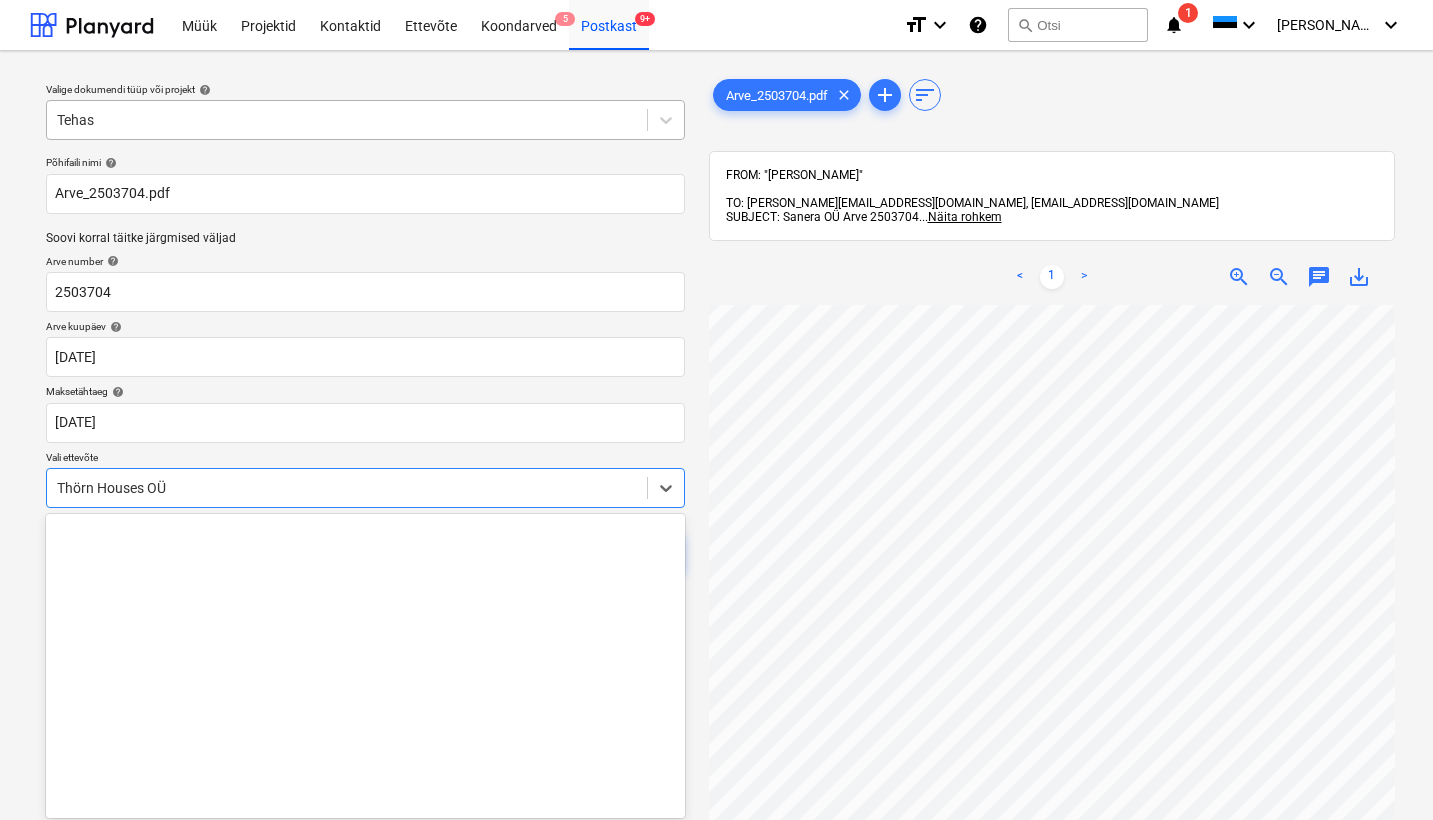 click on "Thörn Houses OÜ" at bounding box center (347, 488) 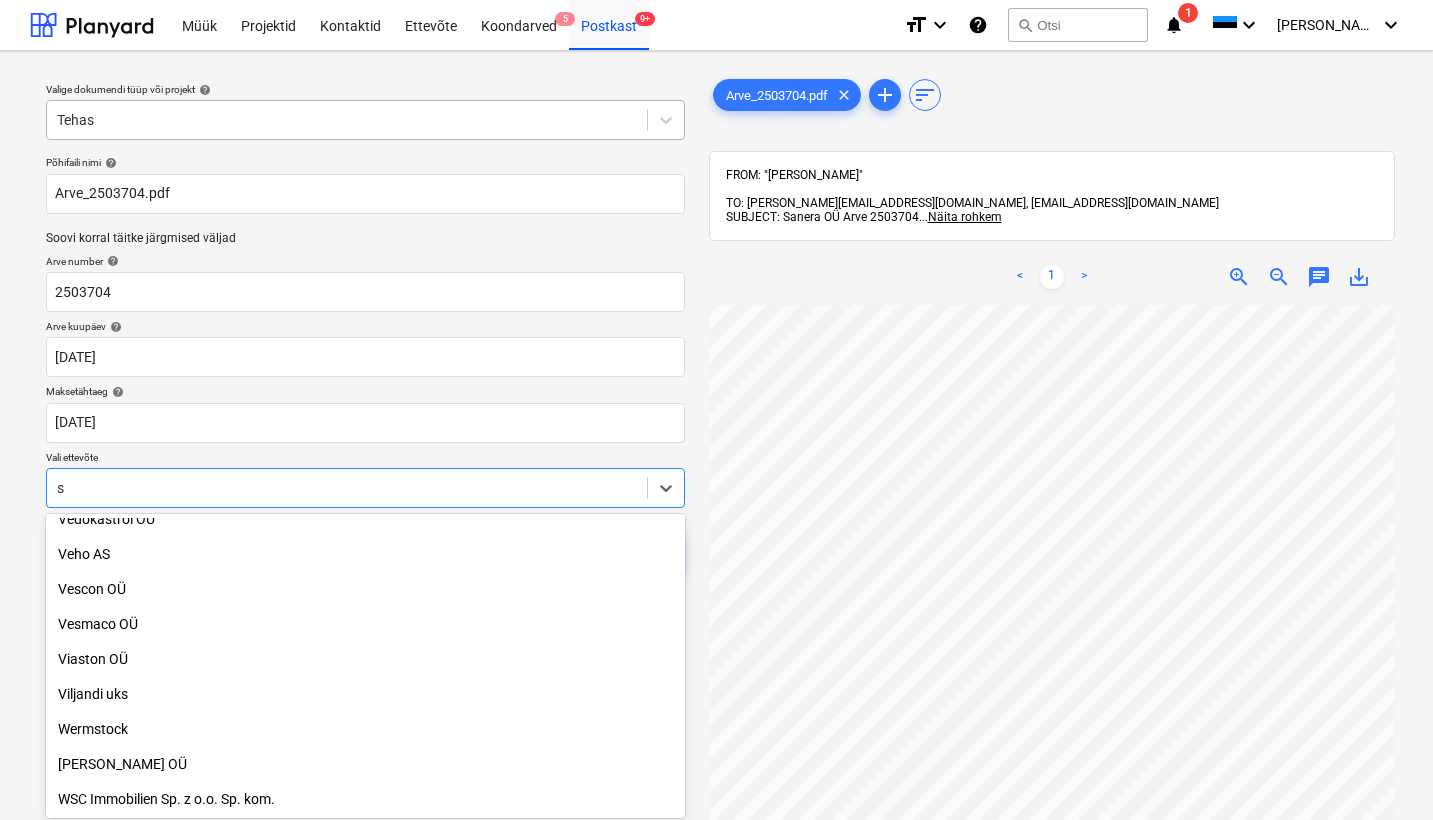 scroll, scrollTop: 5685, scrollLeft: 0, axis: vertical 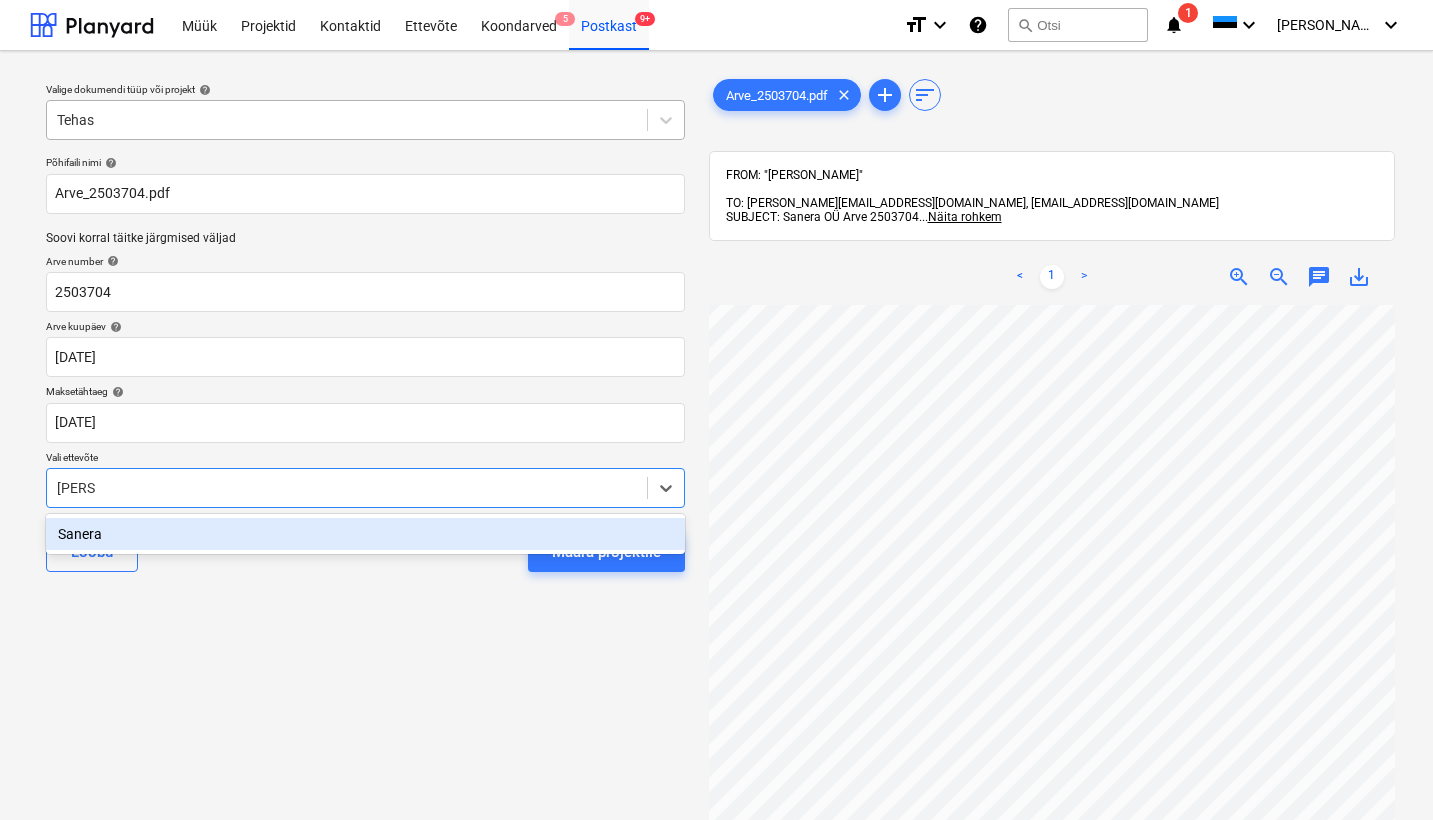 type on "sanera" 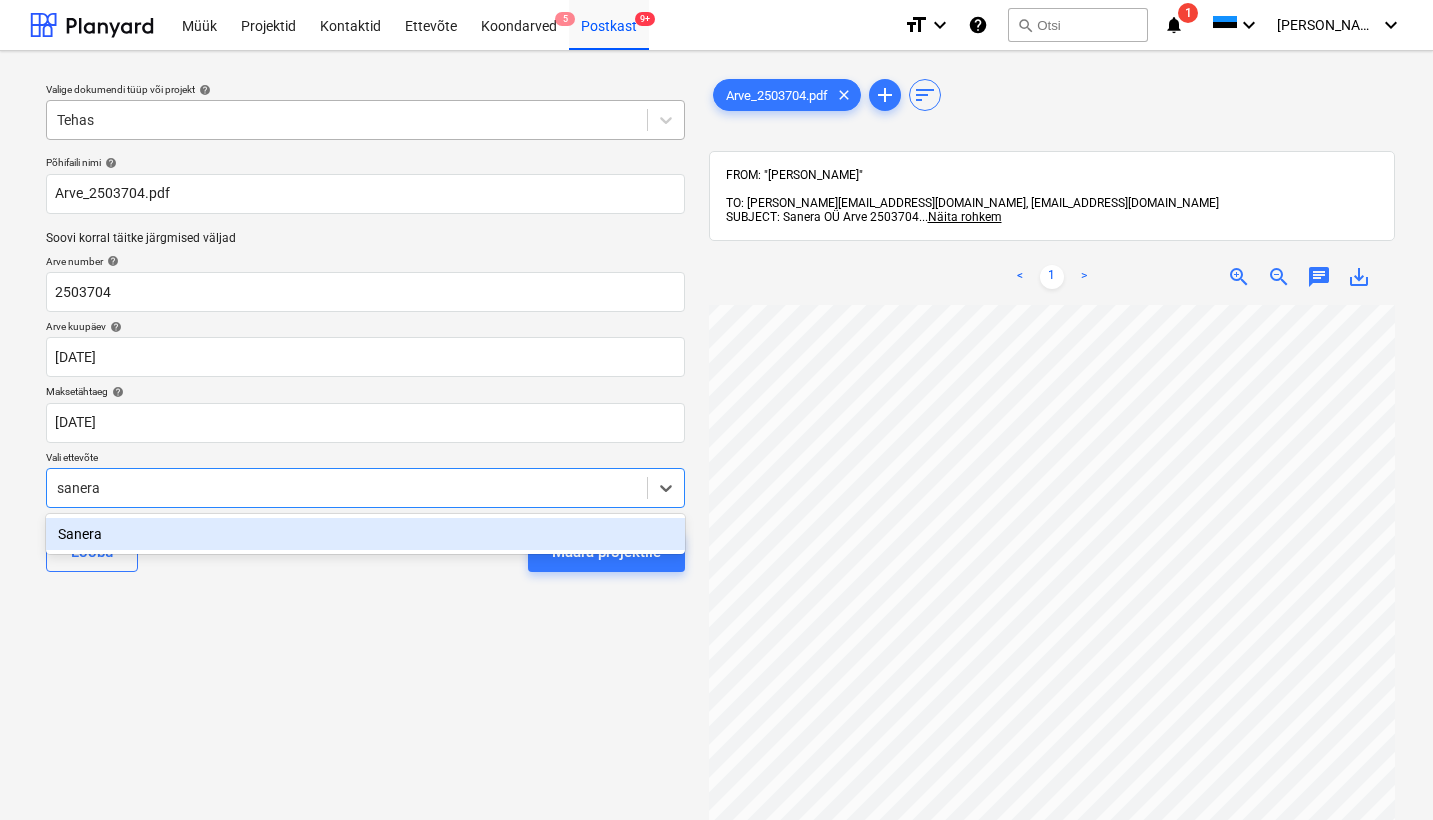 click on "Sanera" at bounding box center [365, 534] 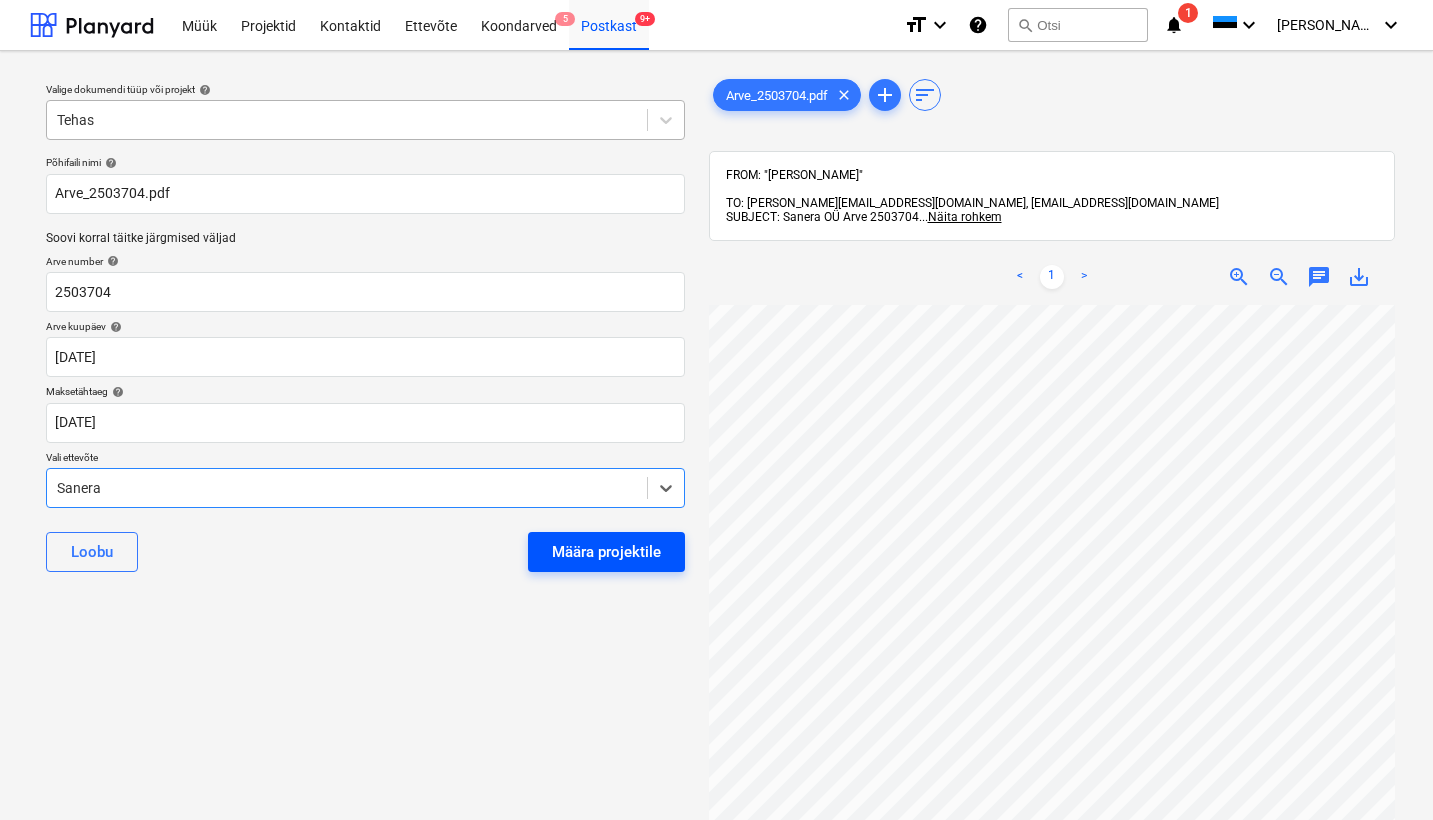 click on "Määra projektile" at bounding box center [606, 552] 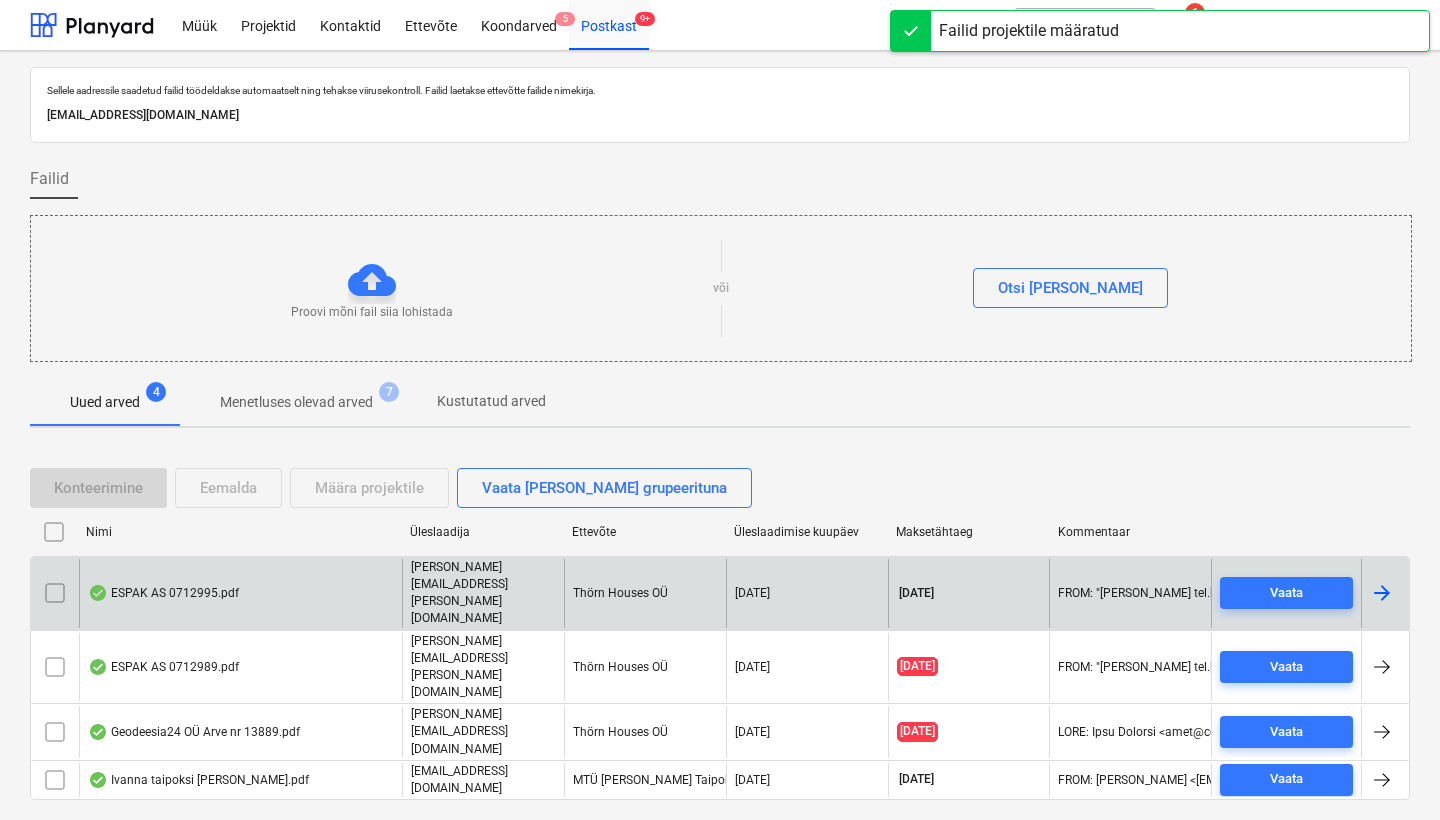 click on "ESPAK AS 0712995.pdf" at bounding box center [163, 593] 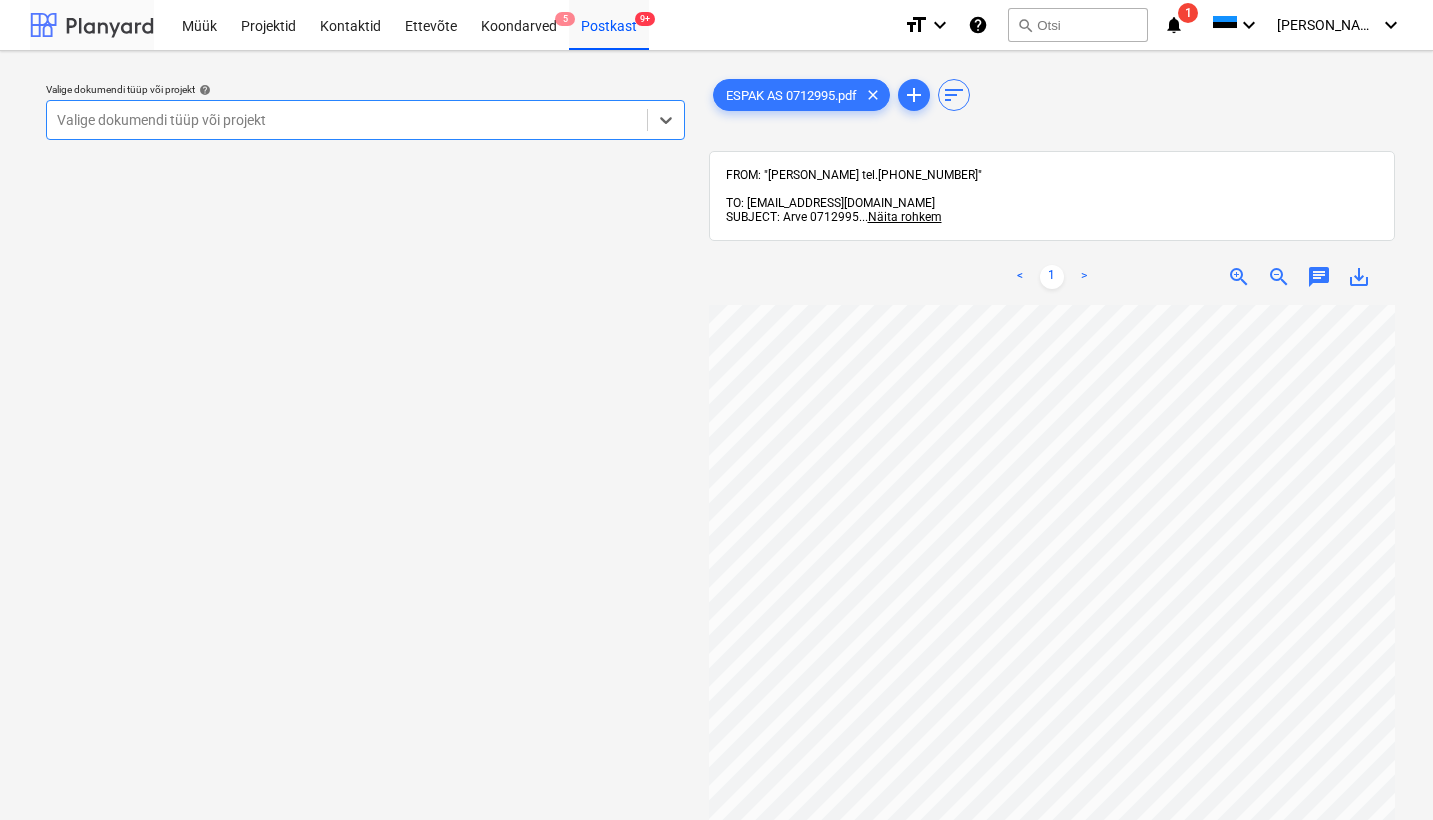 scroll, scrollTop: 0, scrollLeft: 0, axis: both 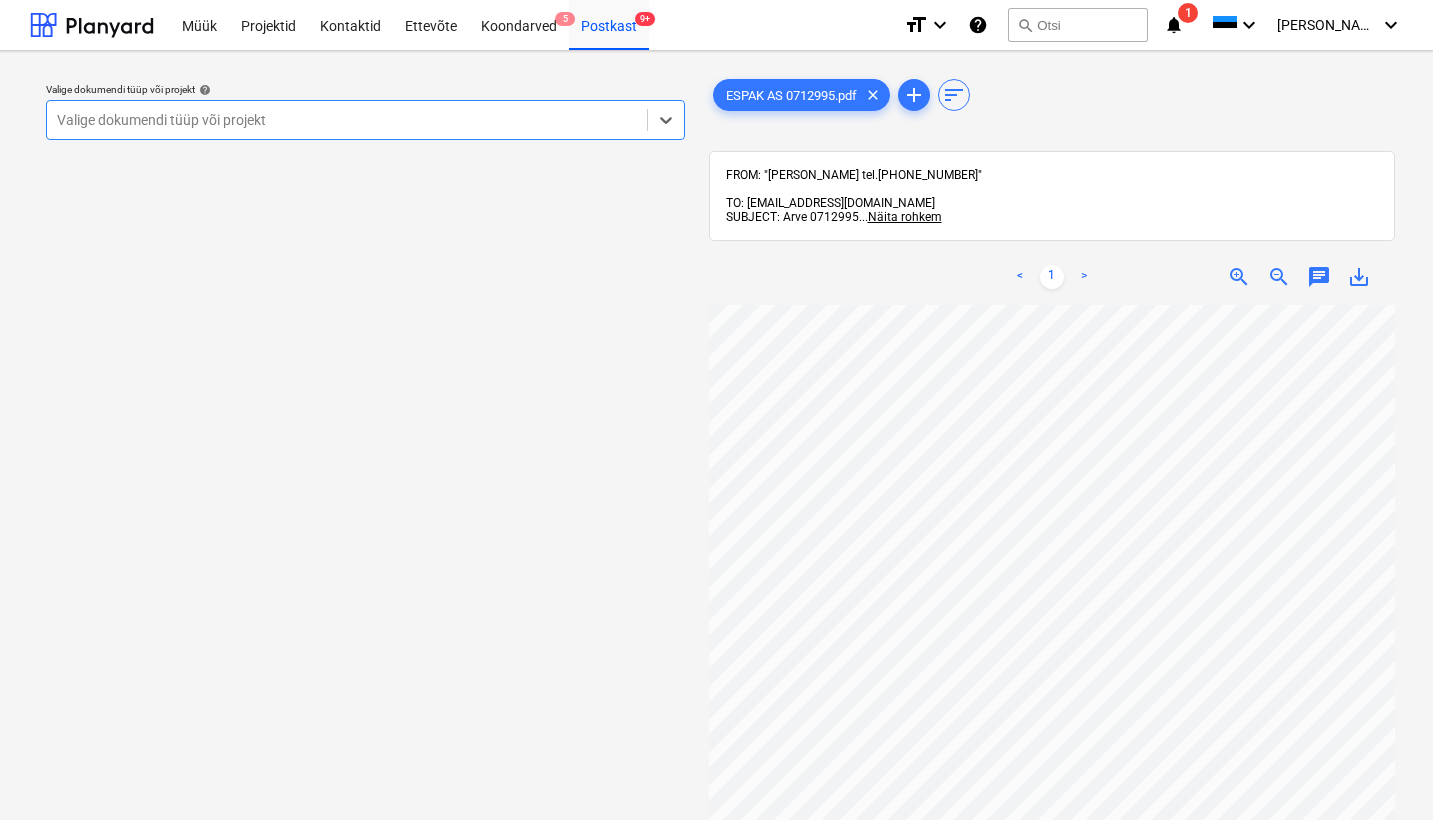 click on "Valige dokumendi tüüp või projekt" at bounding box center (347, 120) 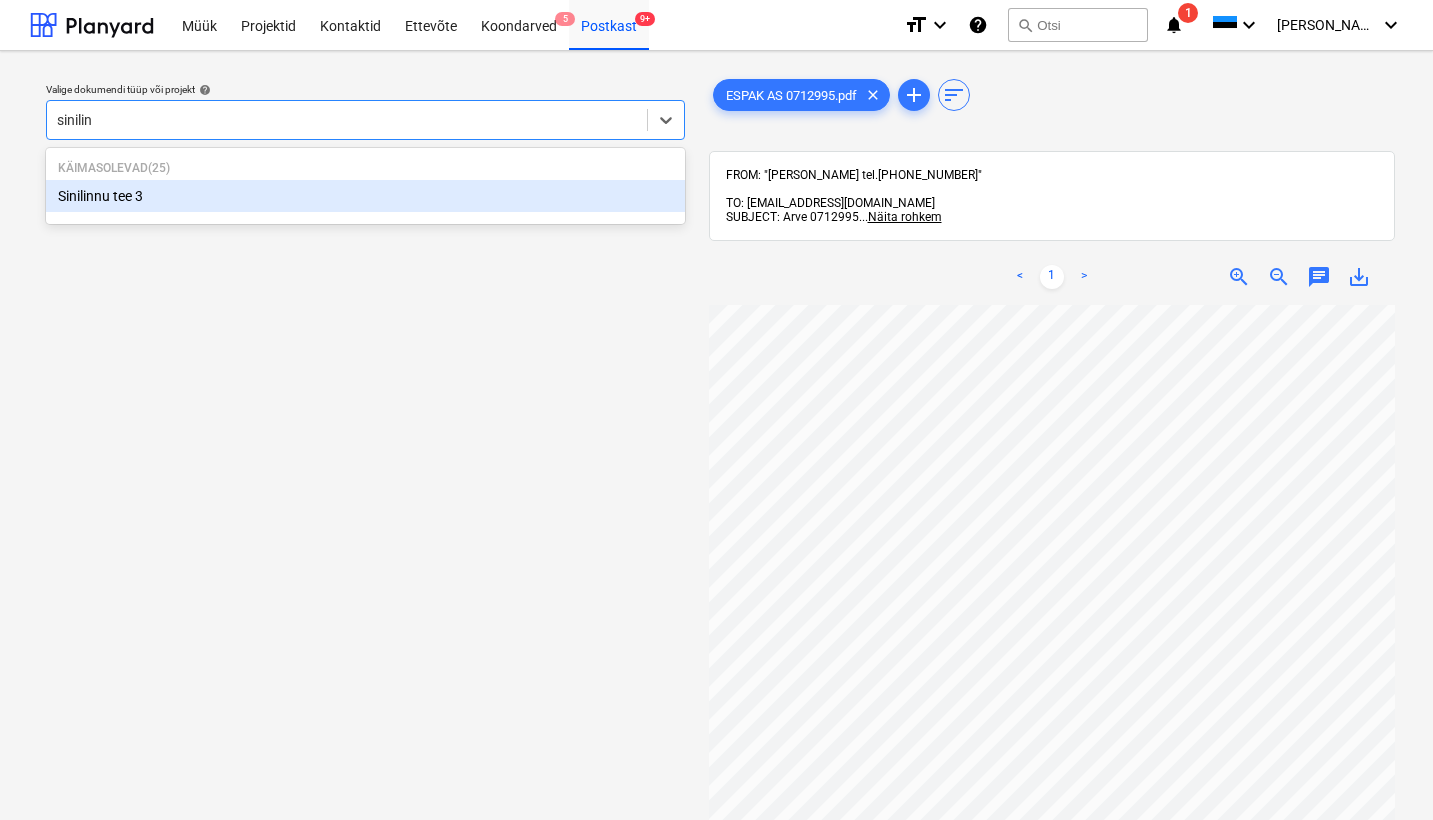 type on "sinilinn" 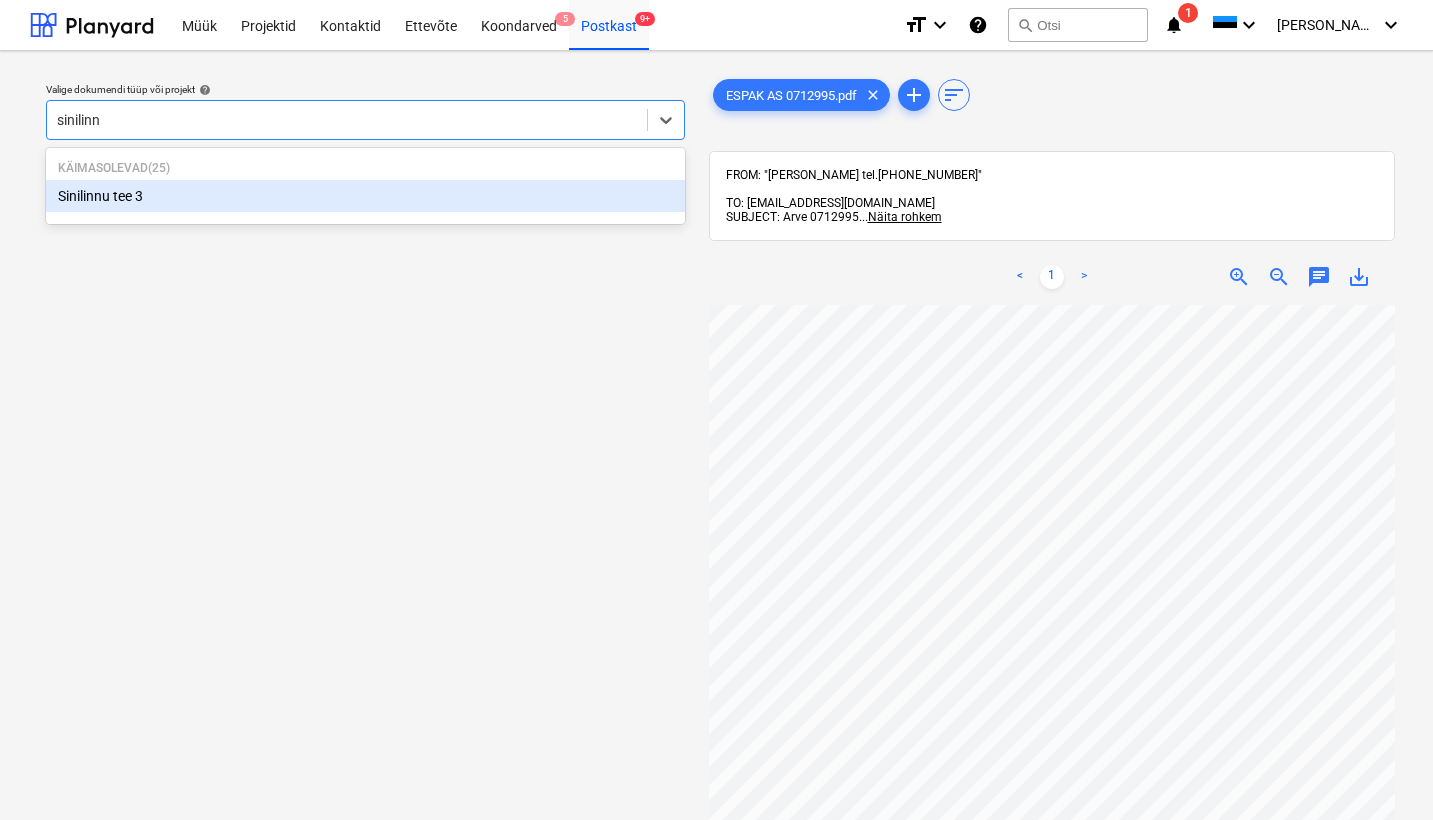 click on "Sinilinnu tee 3" at bounding box center [365, 196] 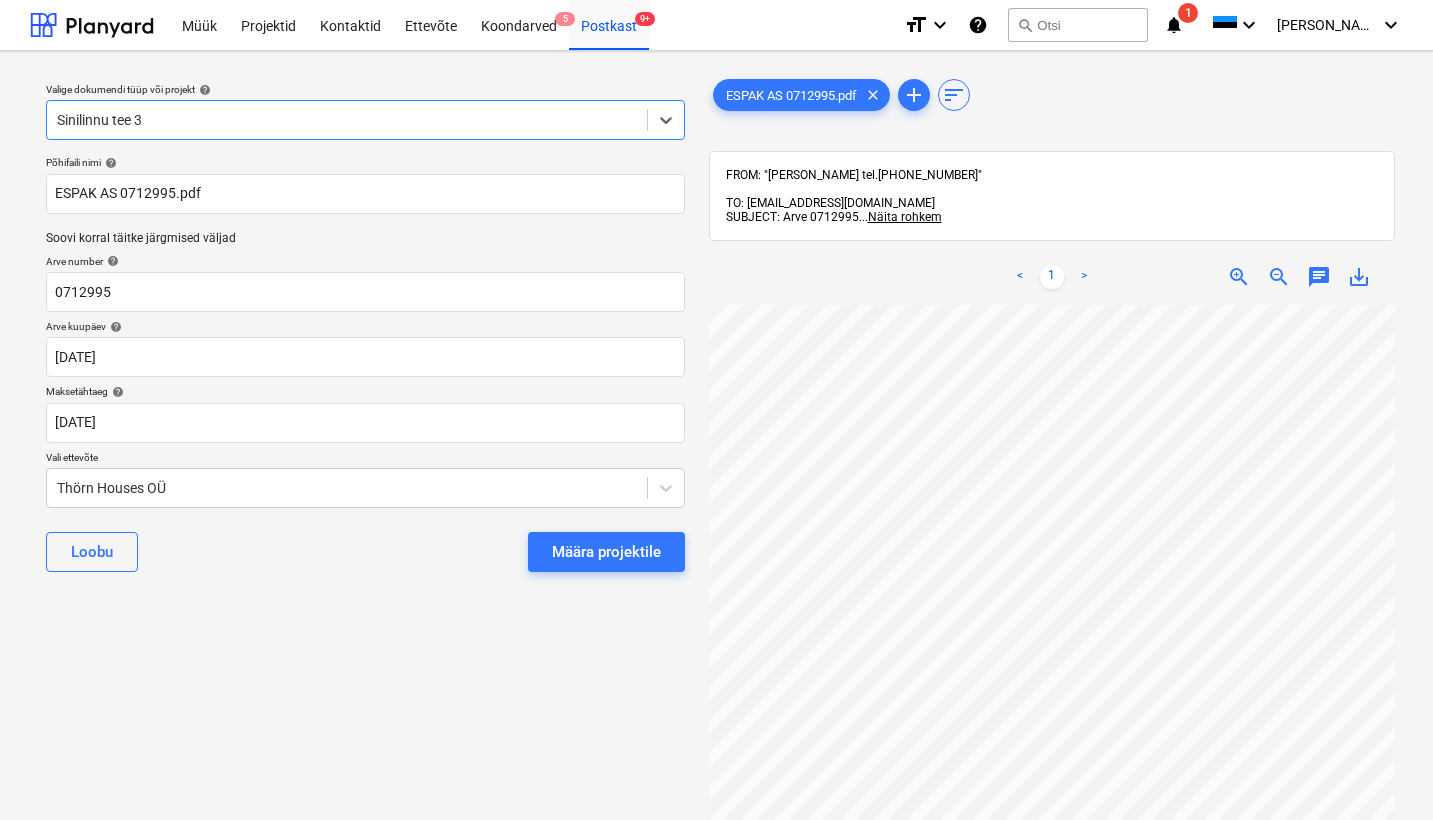 scroll, scrollTop: 0, scrollLeft: 0, axis: both 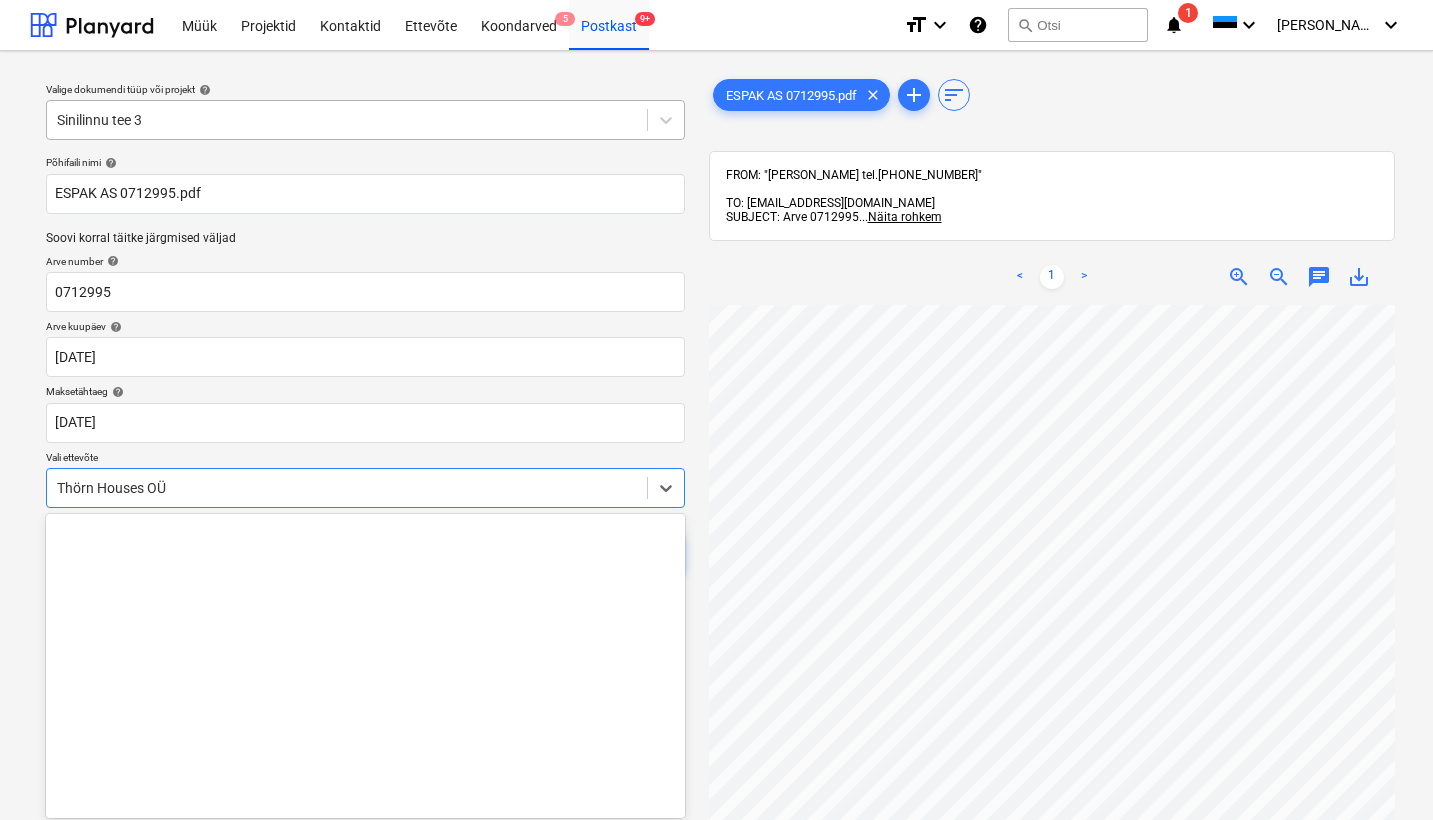 click at bounding box center [347, 488] 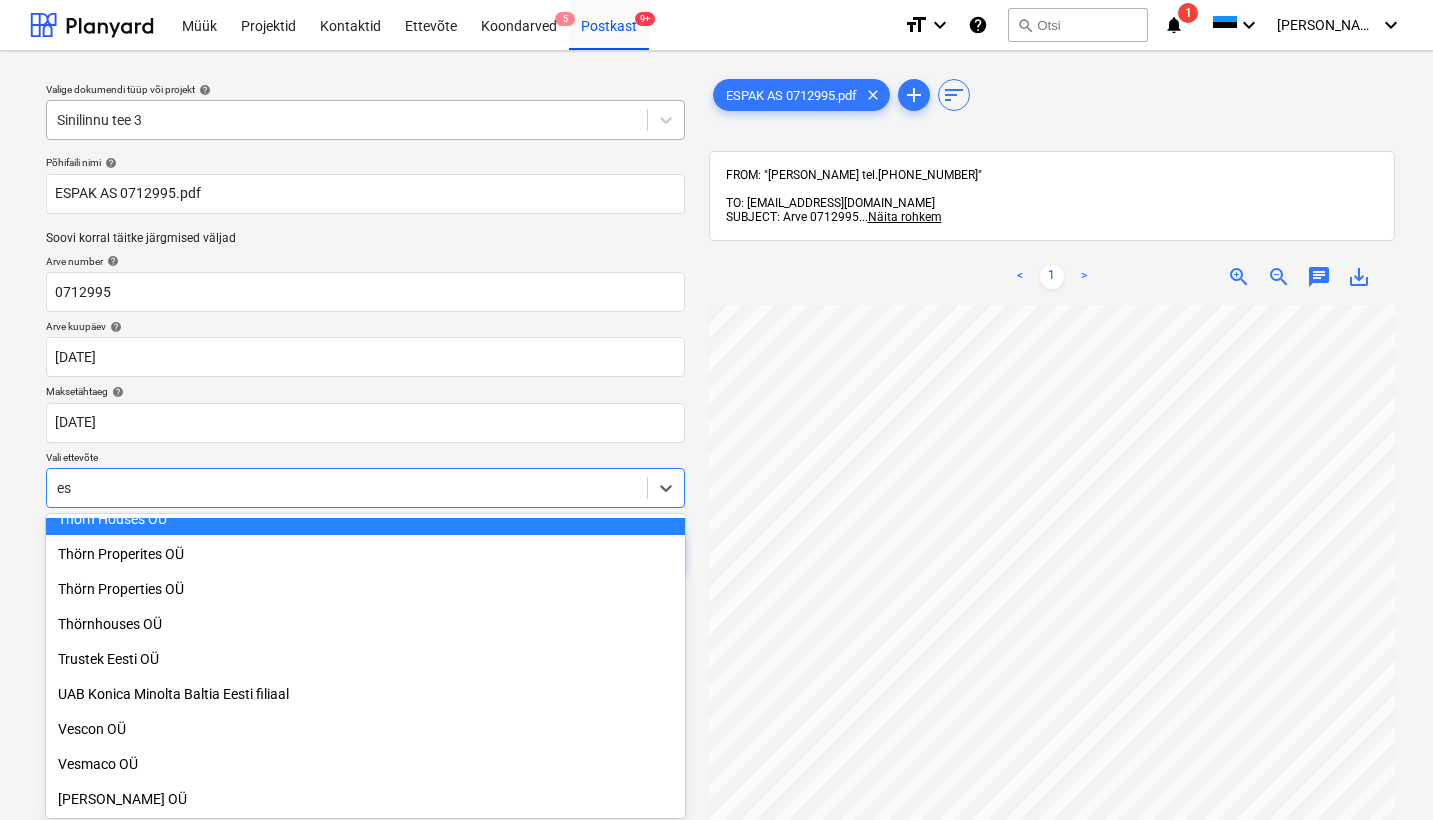 scroll, scrollTop: 1380, scrollLeft: 0, axis: vertical 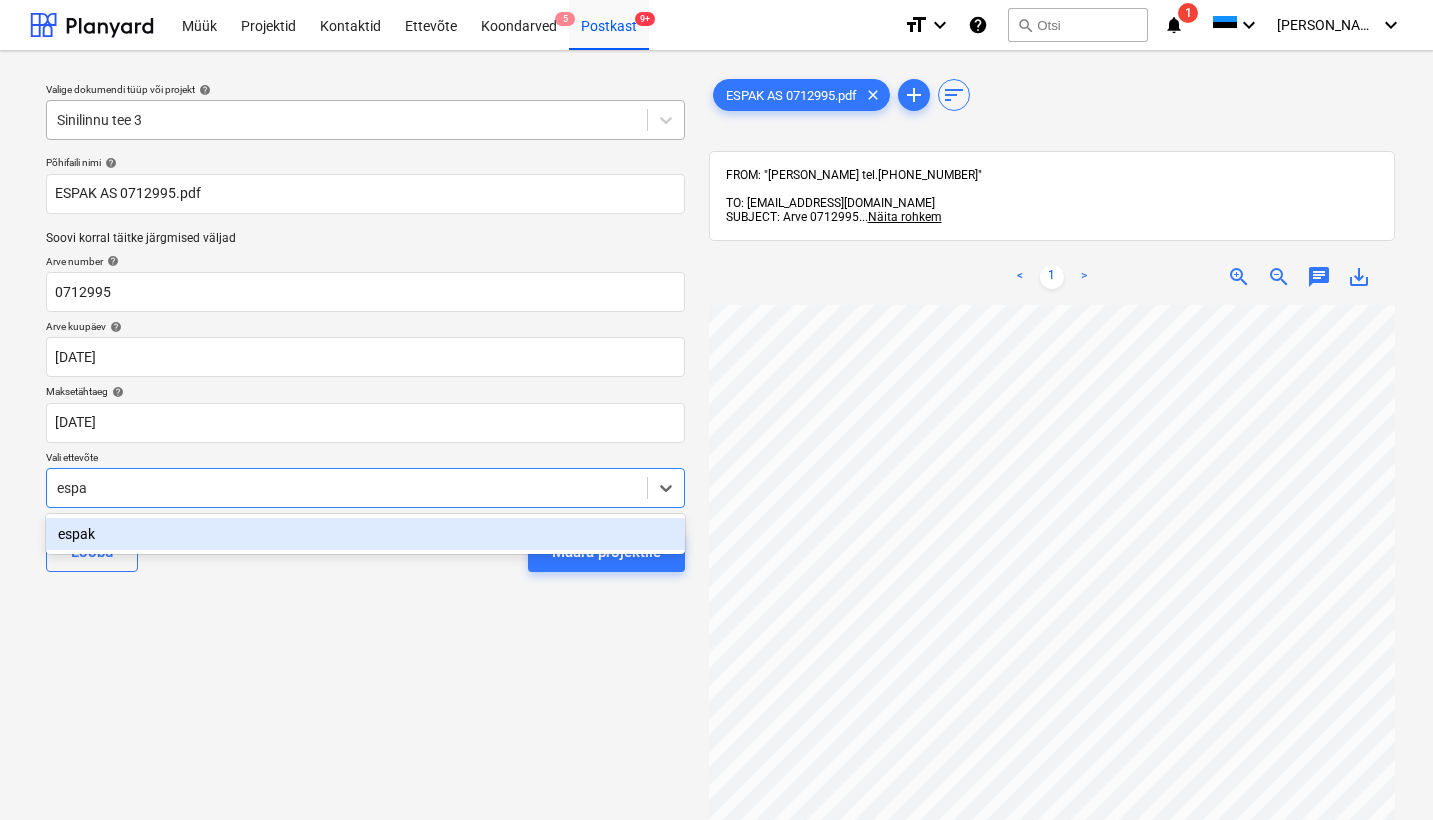 type on "espak" 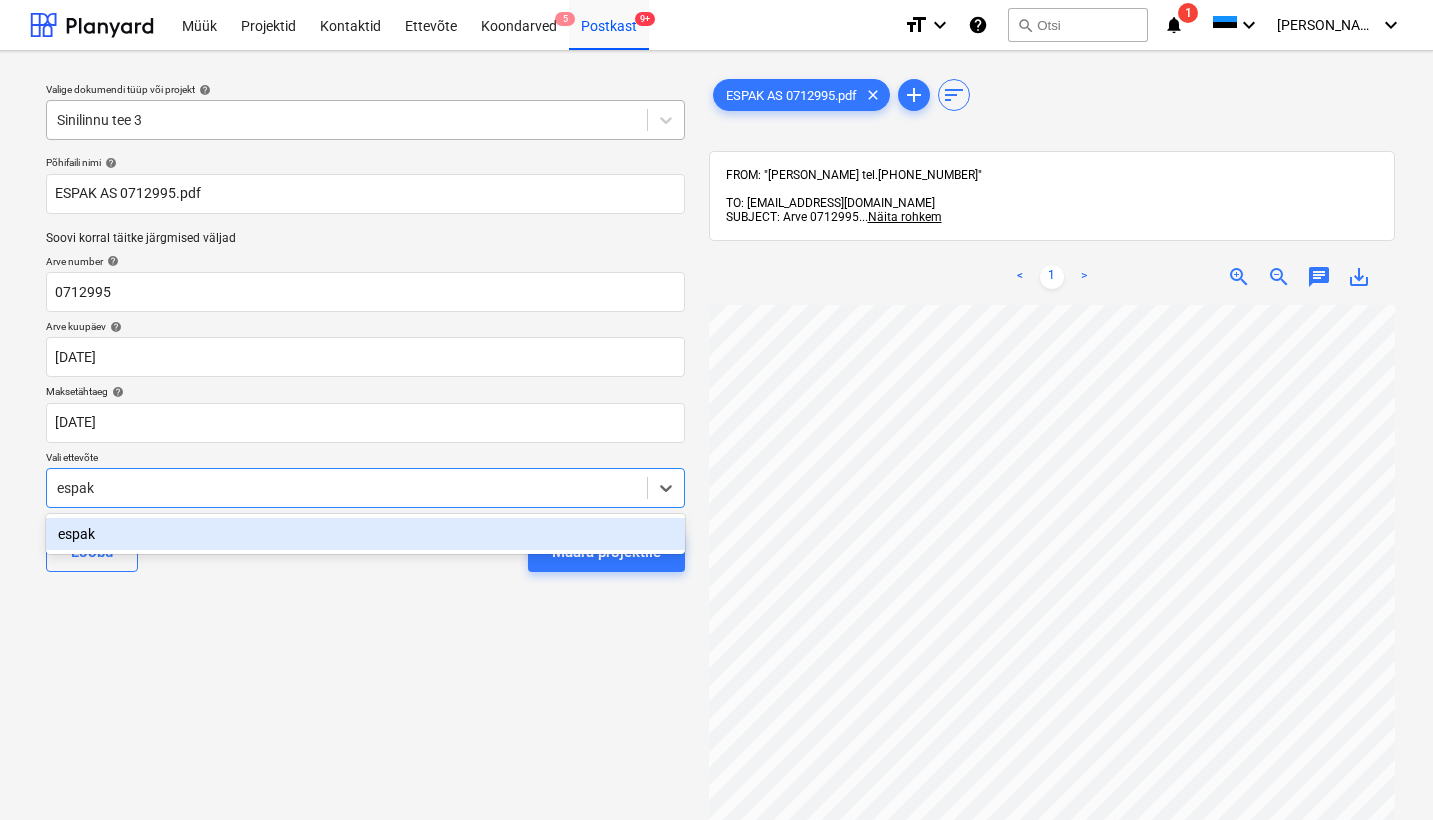 click on "espak" at bounding box center [365, 534] 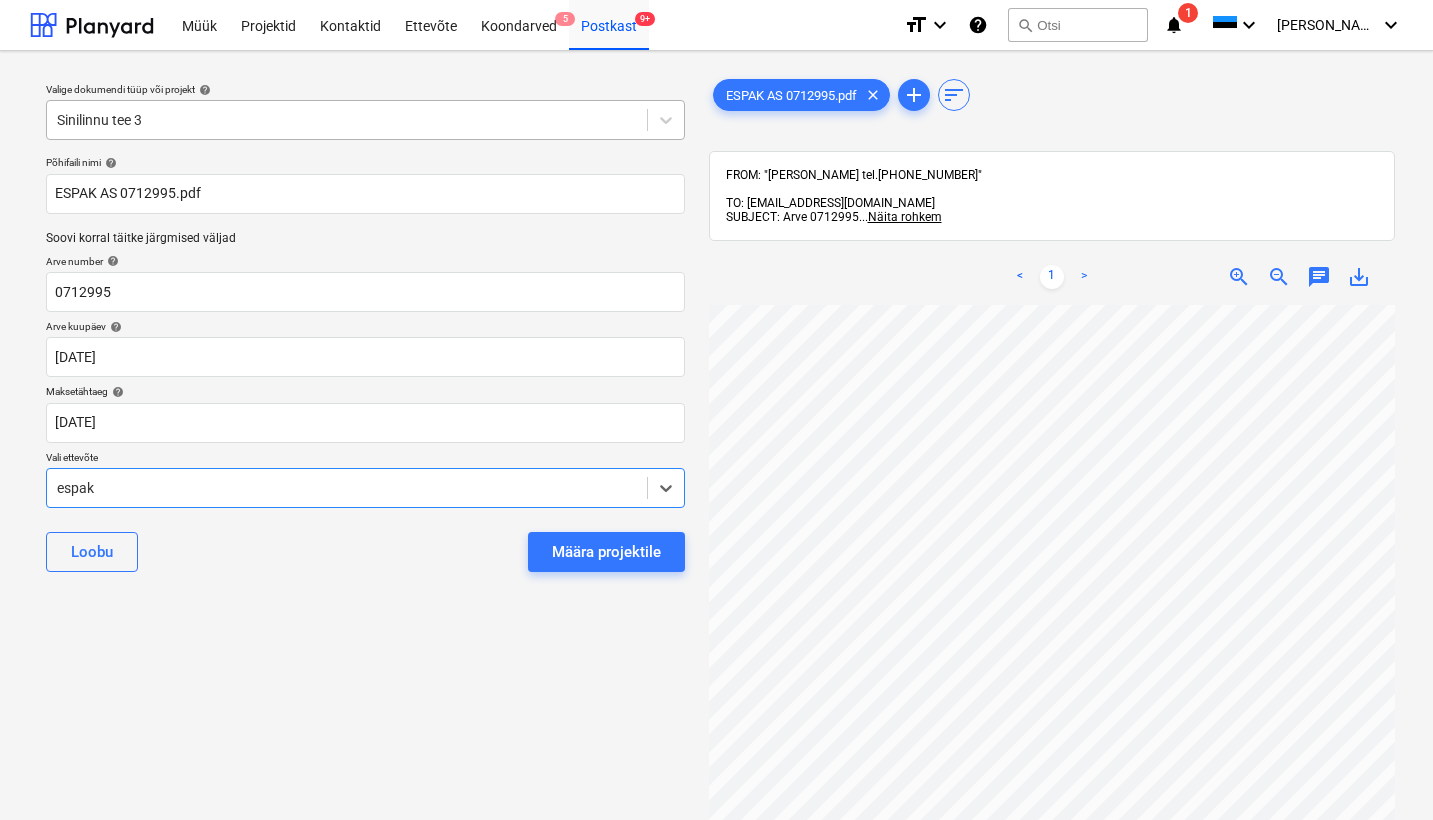 type 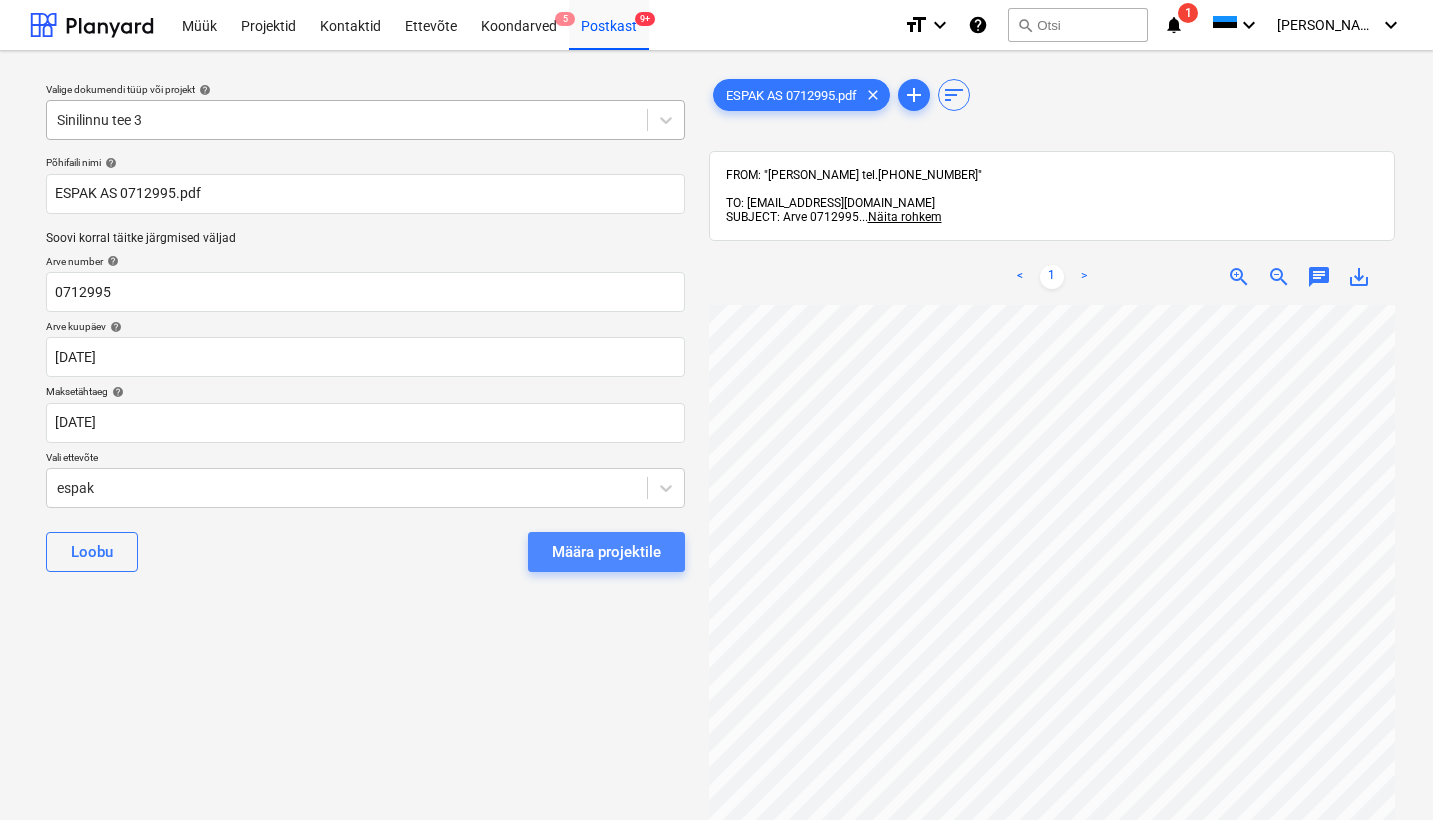 click on "Määra projektile" at bounding box center (606, 552) 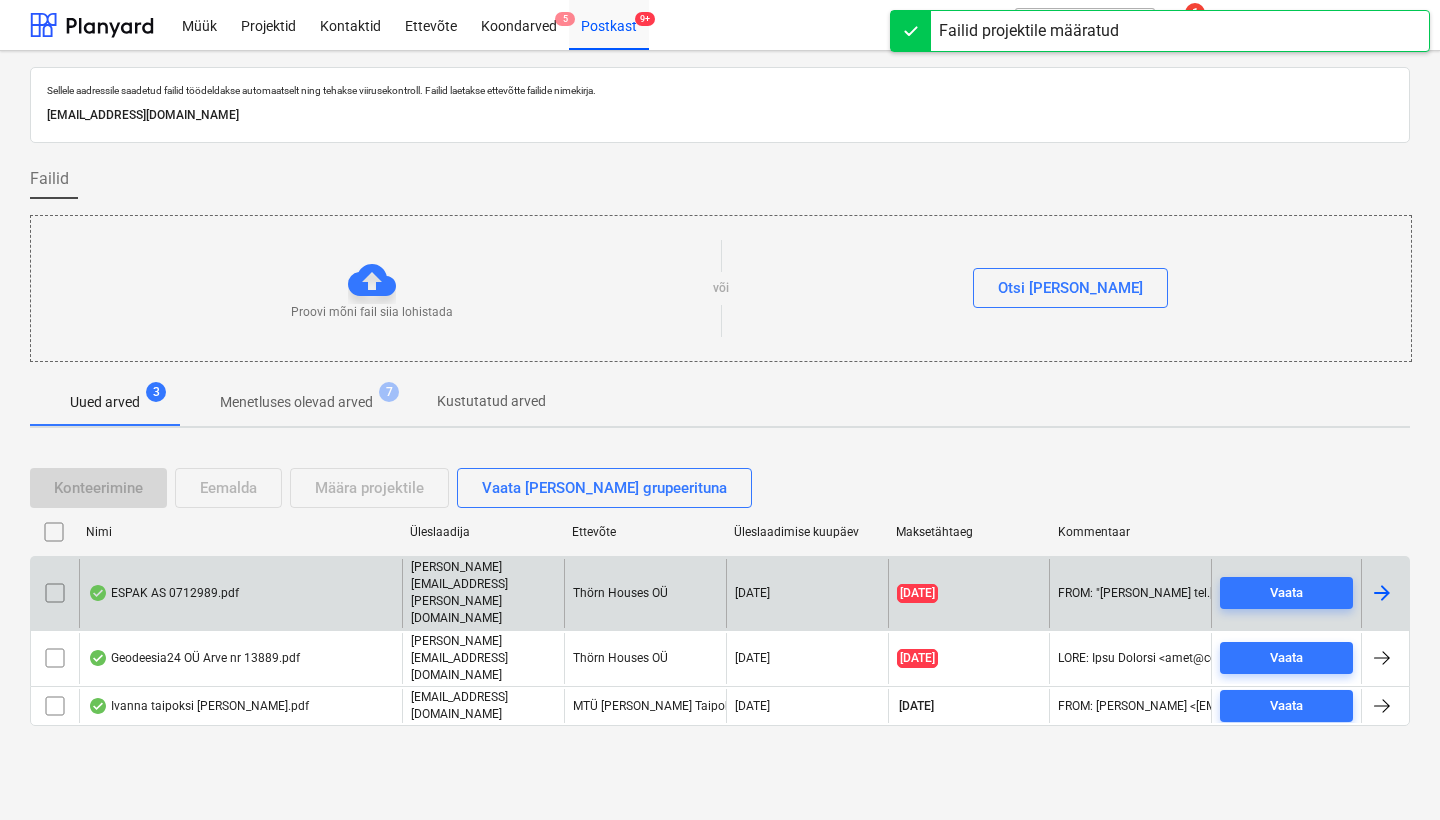 click on "ESPAK AS 0712989.pdf" at bounding box center [240, 593] 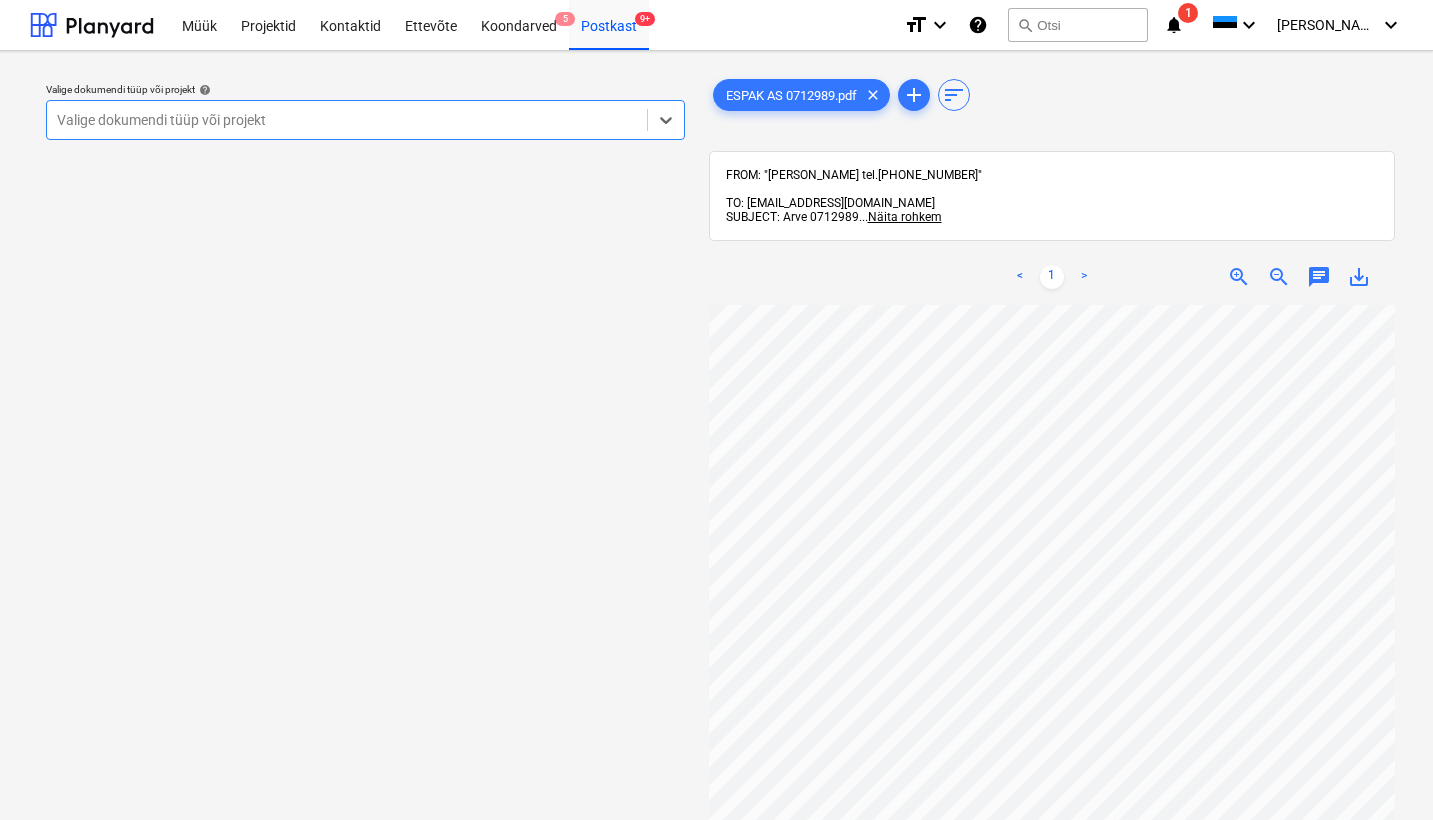 click on "Valige dokumendi tüüp või projekt" at bounding box center (347, 120) 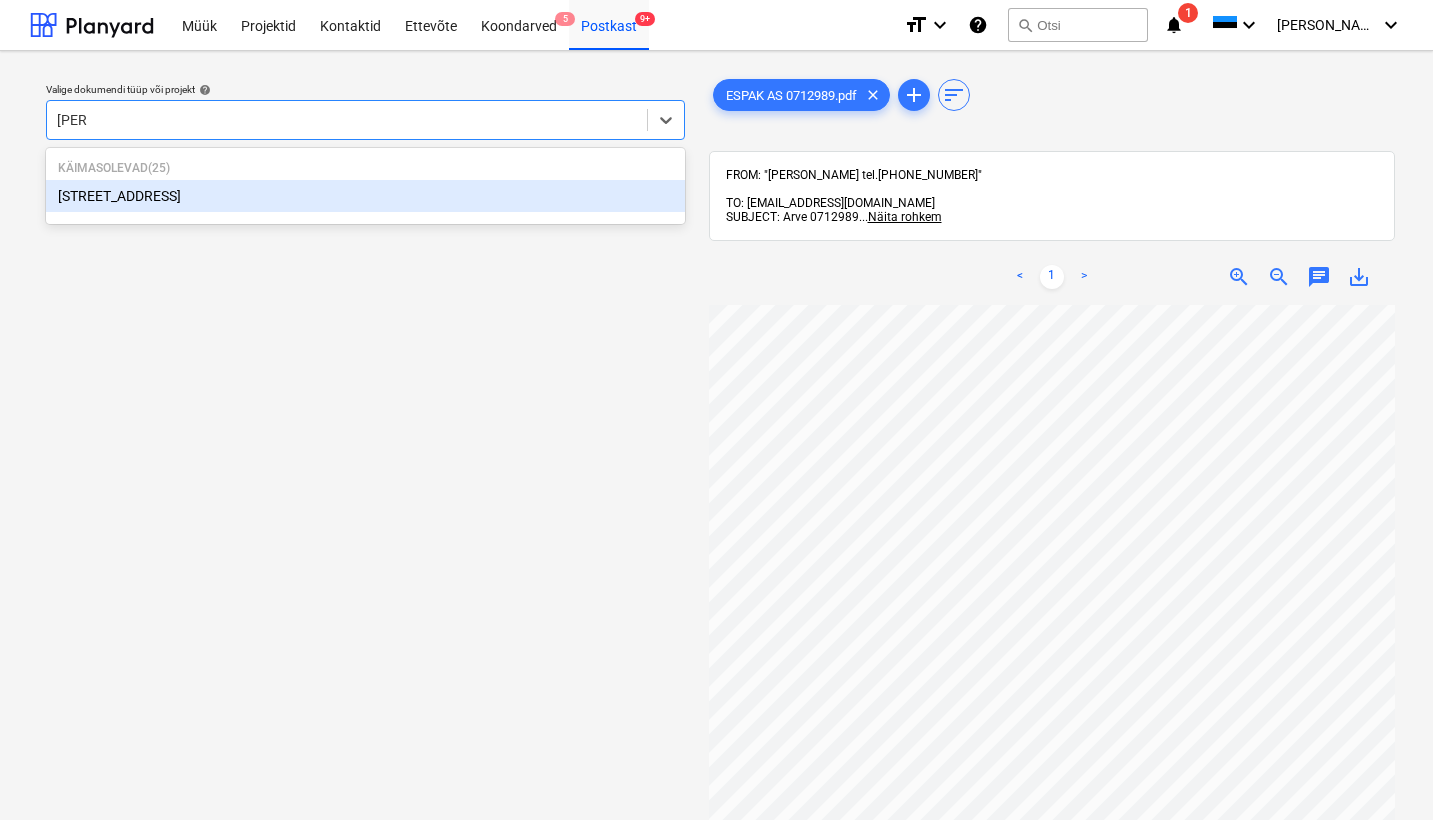 type on "pohla" 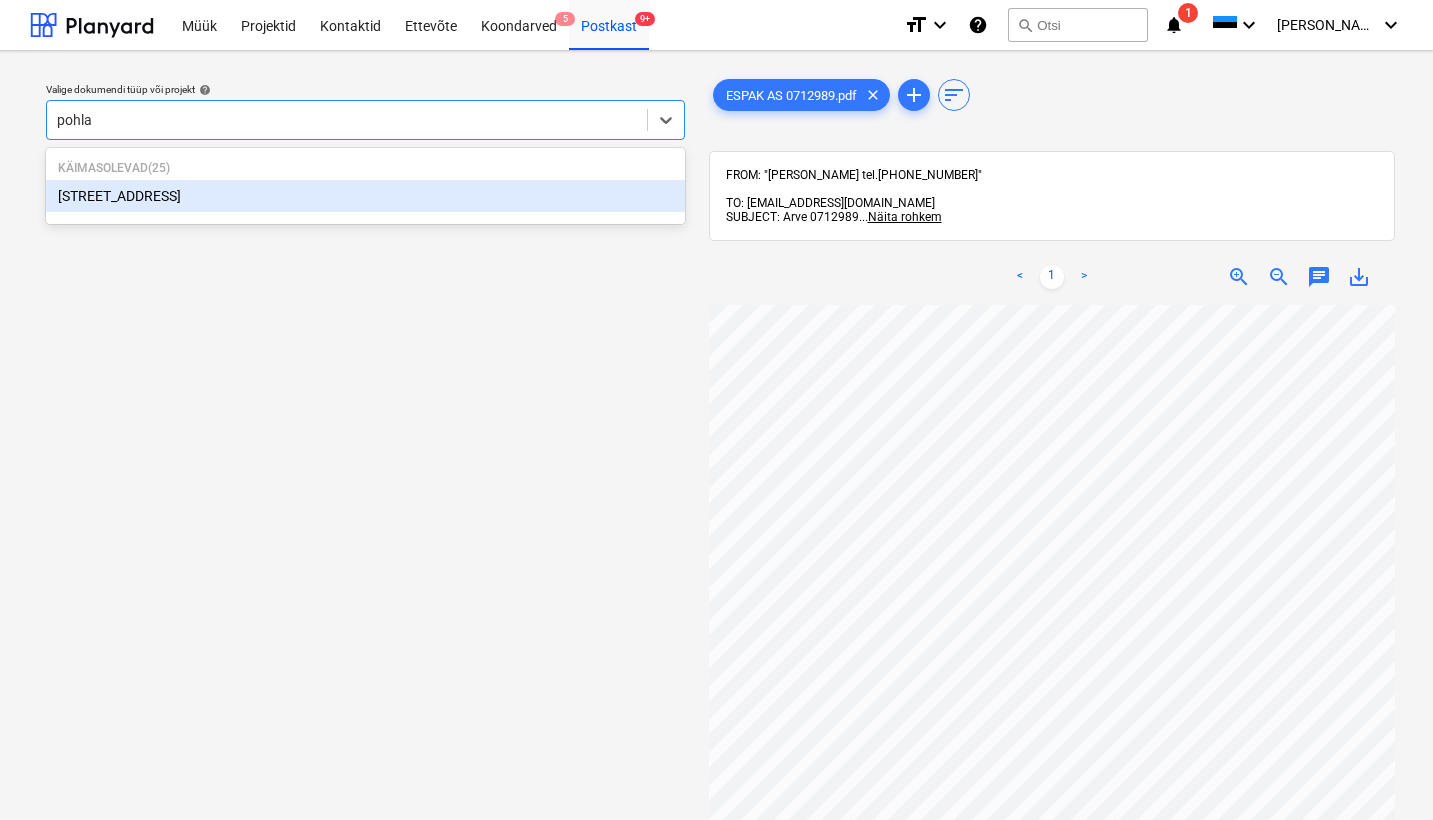 click on "[STREET_ADDRESS]" at bounding box center [365, 196] 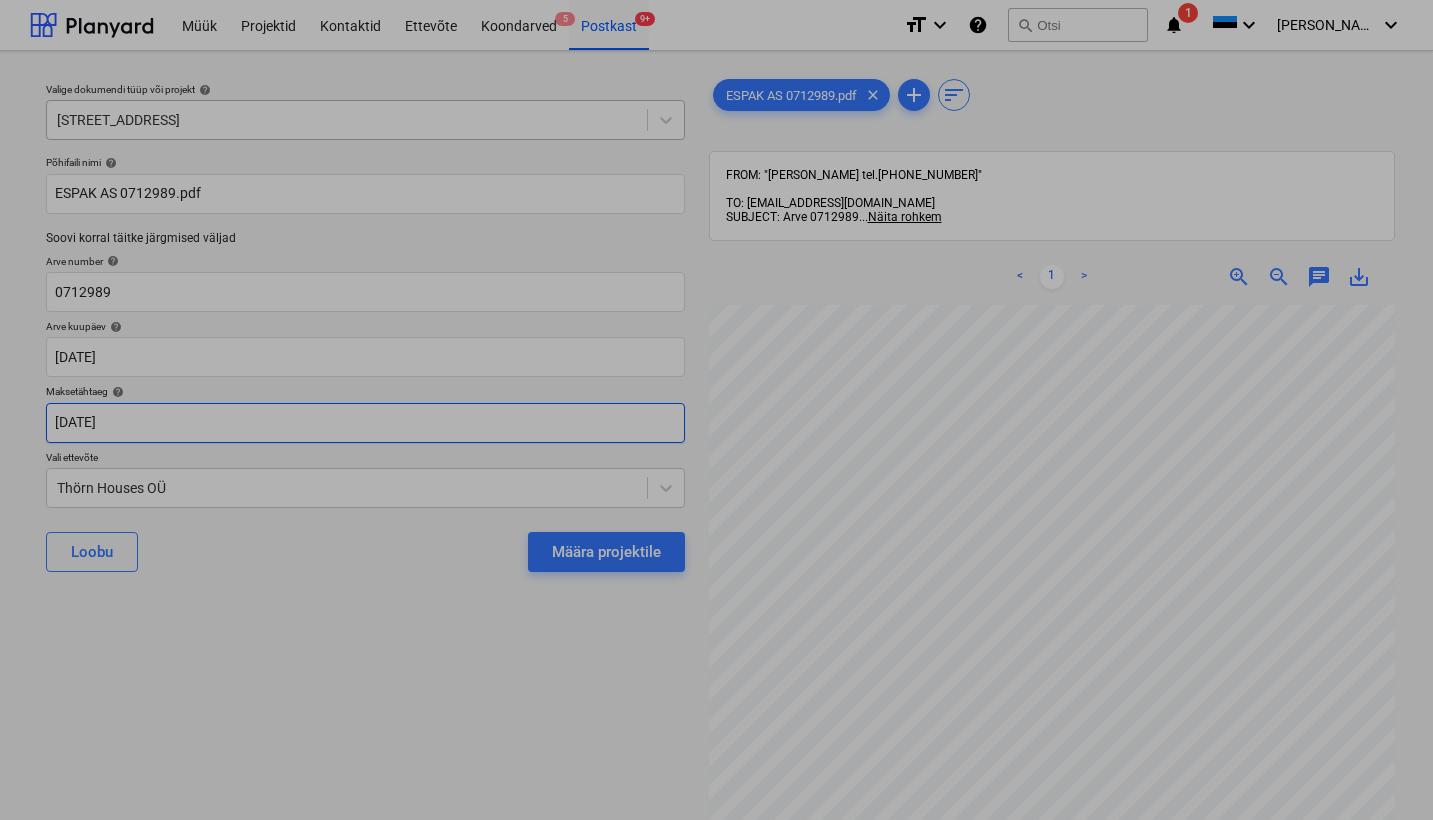 click on "Müük Projektid Kontaktid Ettevõte Koondarved 5 Postkast 9+ format_size keyboard_arrow_down help search Otsi notifications 1 keyboard_arrow_down [PERSON_NAME] keyboard_arrow_down Valige dokumendi tüüp või projekt help [PERSON_NAME] tee 4 Põhifaili nimi help ESPAK AS 0712989.pdf Soovi korral täitke järgmised väljad Arve number help 0712989 Arve kuupäev help [DATE] 22.07.2025 Press the down arrow key to interact with the calendar and
select a date. Press the question mark key to get the keyboard shortcuts for changing dates. Maksetähtaeg help [DATE] 22.07.2025 Press the down arrow key to interact with the calendar and
select a date. Press the question mark key to get the keyboard shortcuts for changing dates. Vali ettevõte Thörn Houses OÜ   Loobu Määra projektile ESPAK AS 0712989.pdf clear add sort FROM: "[PERSON_NAME] tel.[PHONE_NUMBER]"  TO: [EMAIL_ADDRESS][DOMAIN_NAME] SUBJECT: Arve 0712989 ...  Näita rohkem ...  Näita rohkem < 1 > zoom_in zoom_out chat 0 save_alt
Su Mo Tu We Th Fr Sa" at bounding box center [716, 410] 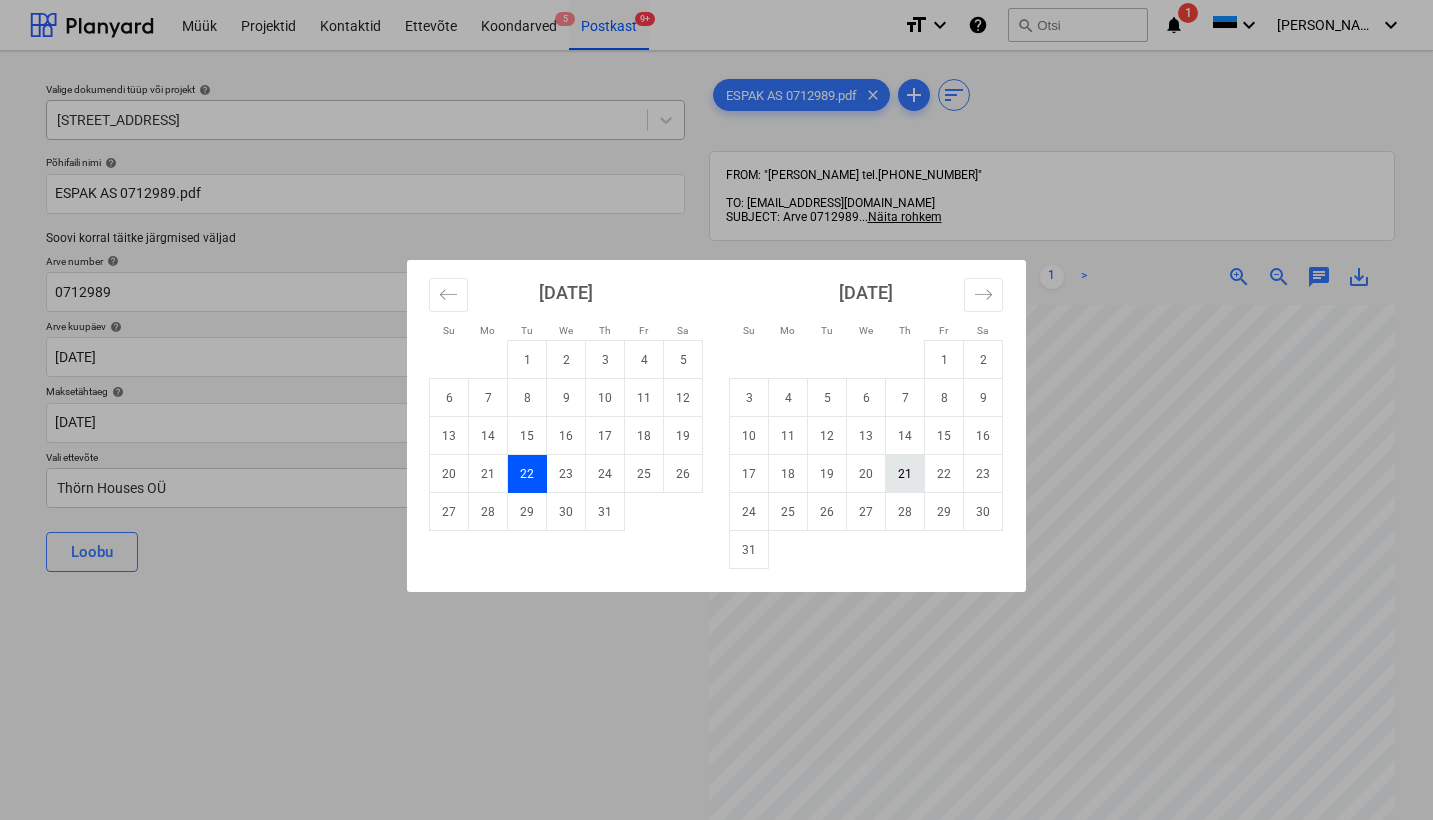 click on "21" at bounding box center (905, 474) 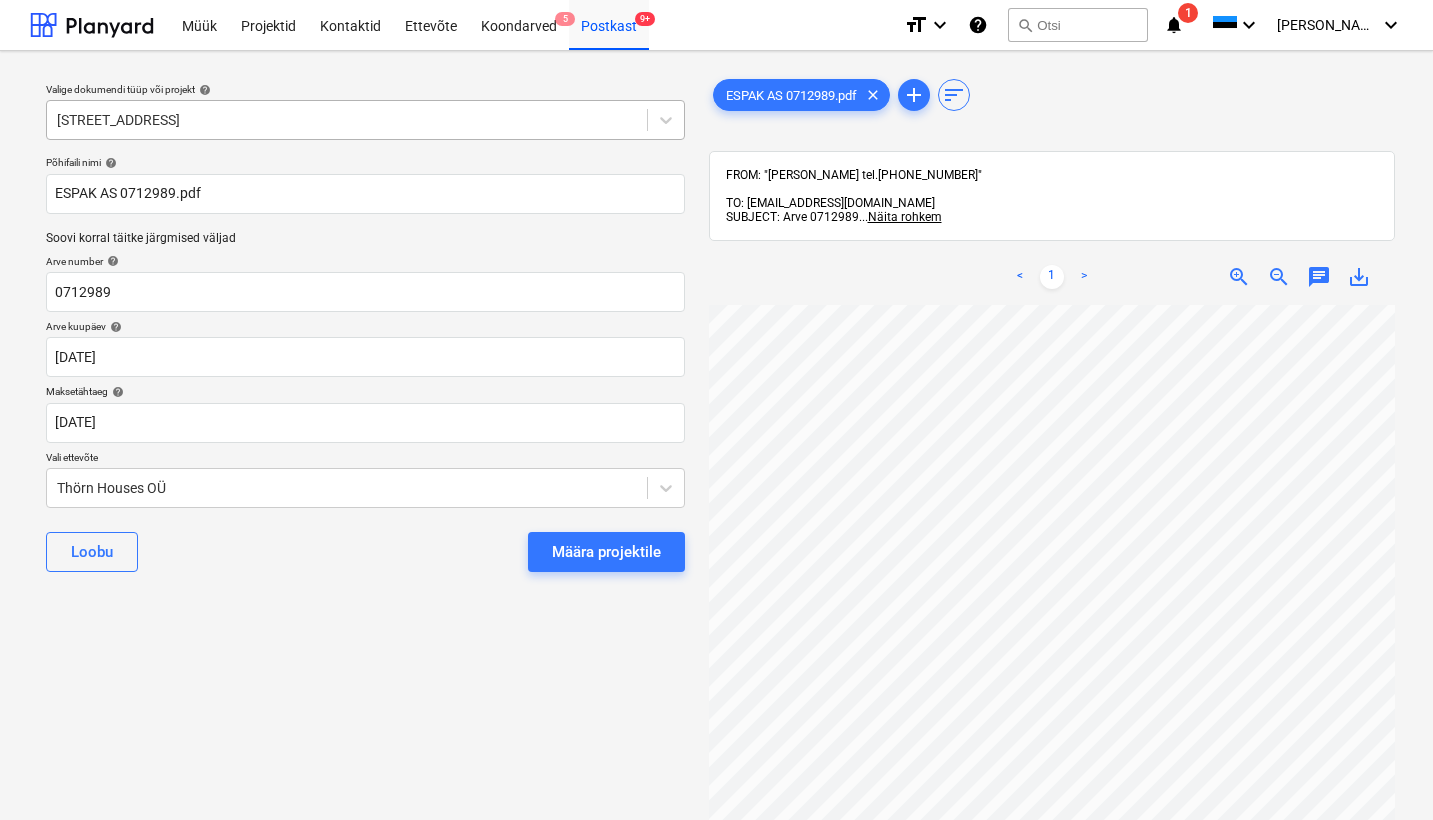 type on "[DATE]" 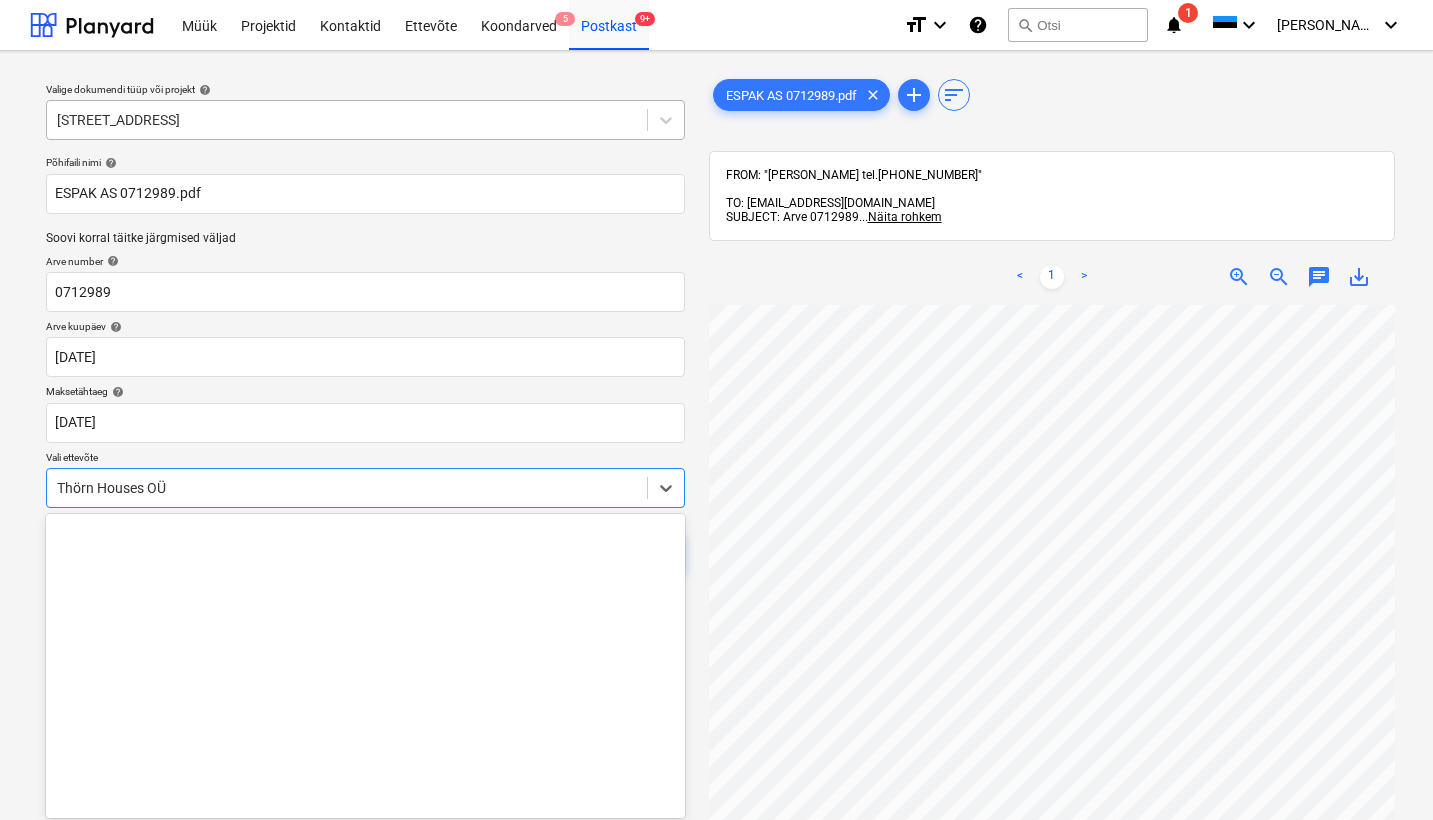click on "Thörn Houses OÜ" at bounding box center [347, 488] 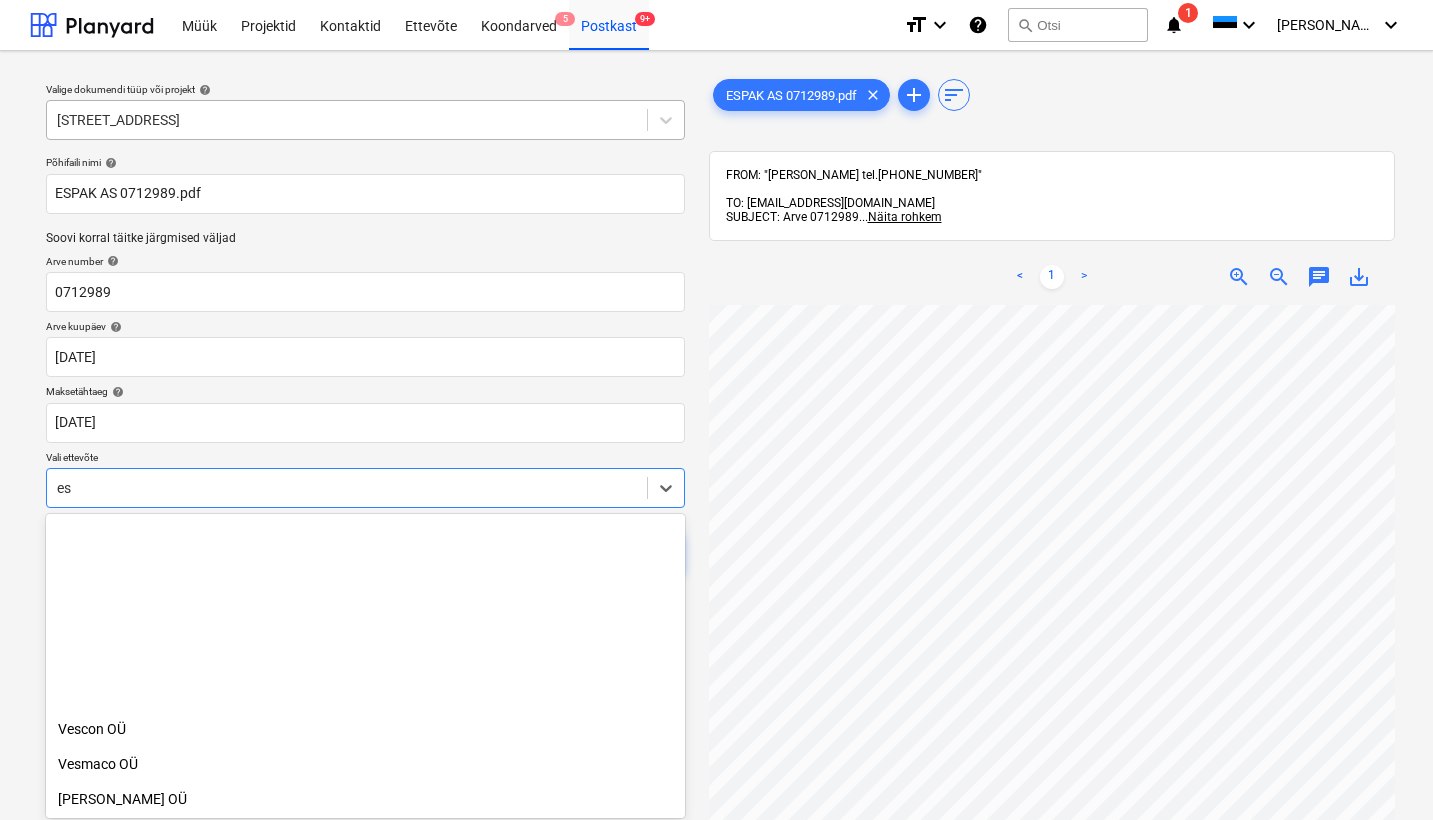 scroll, scrollTop: 1380, scrollLeft: 0, axis: vertical 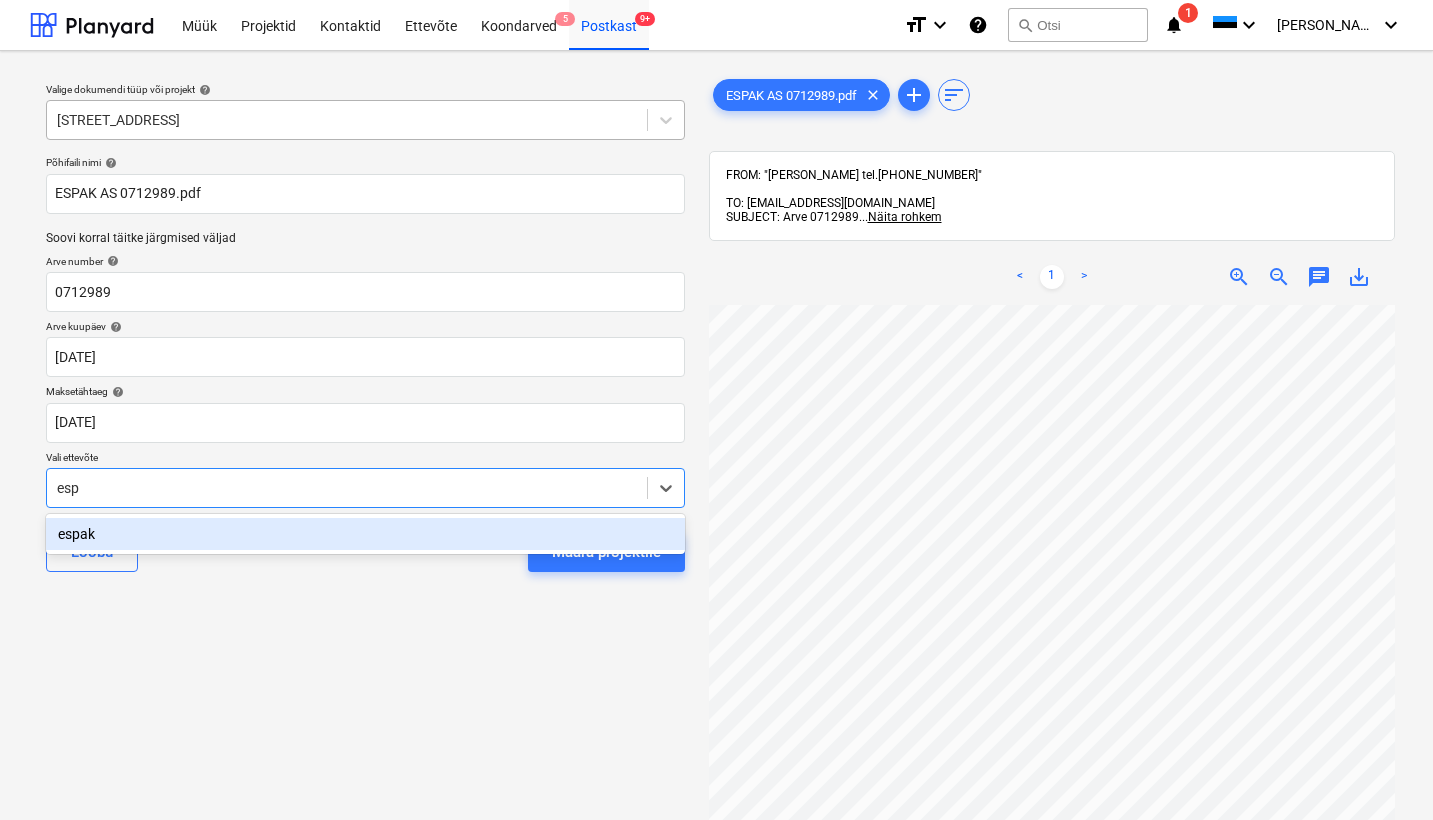 type on "espa" 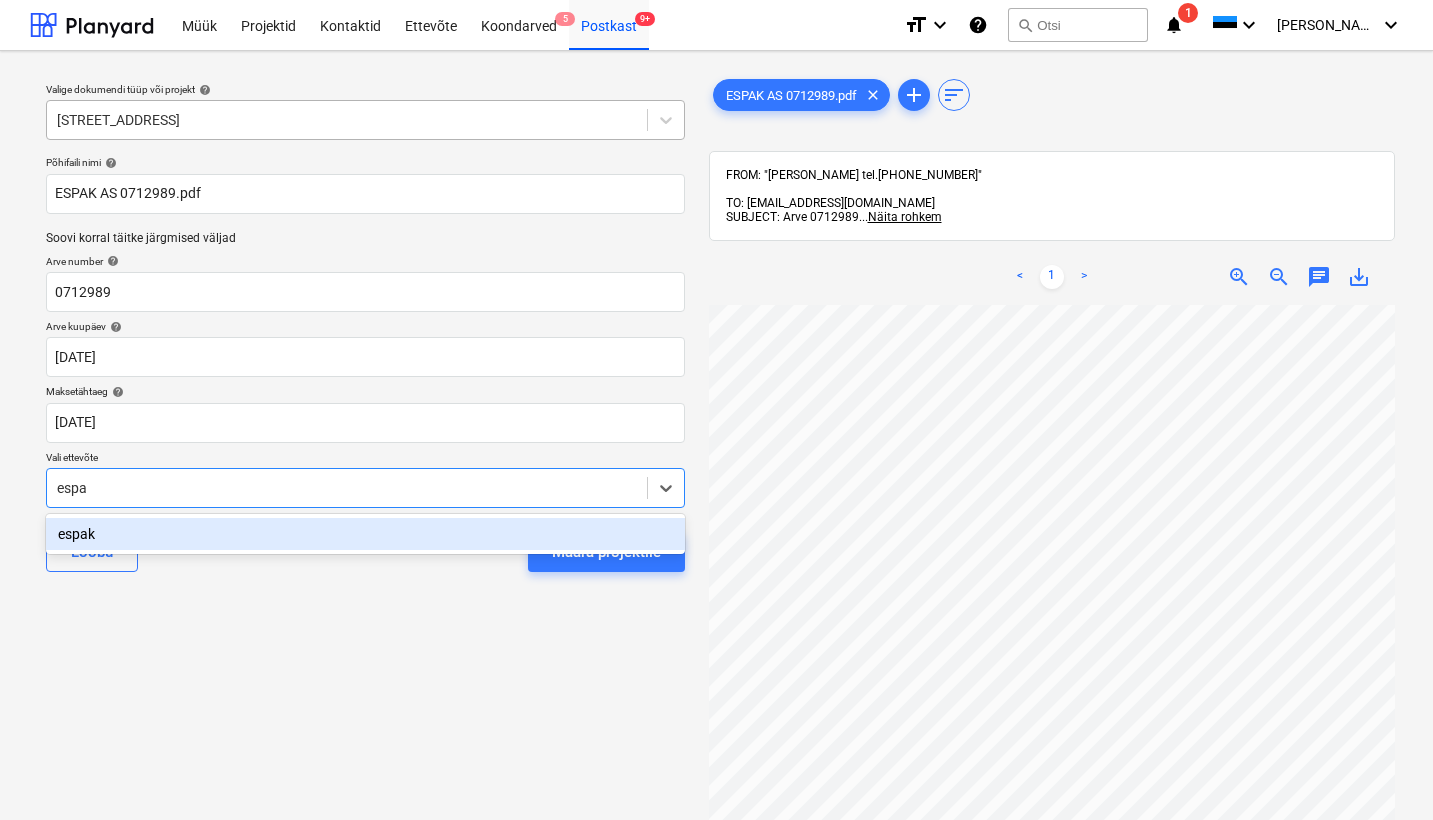 click on "espak" at bounding box center [365, 534] 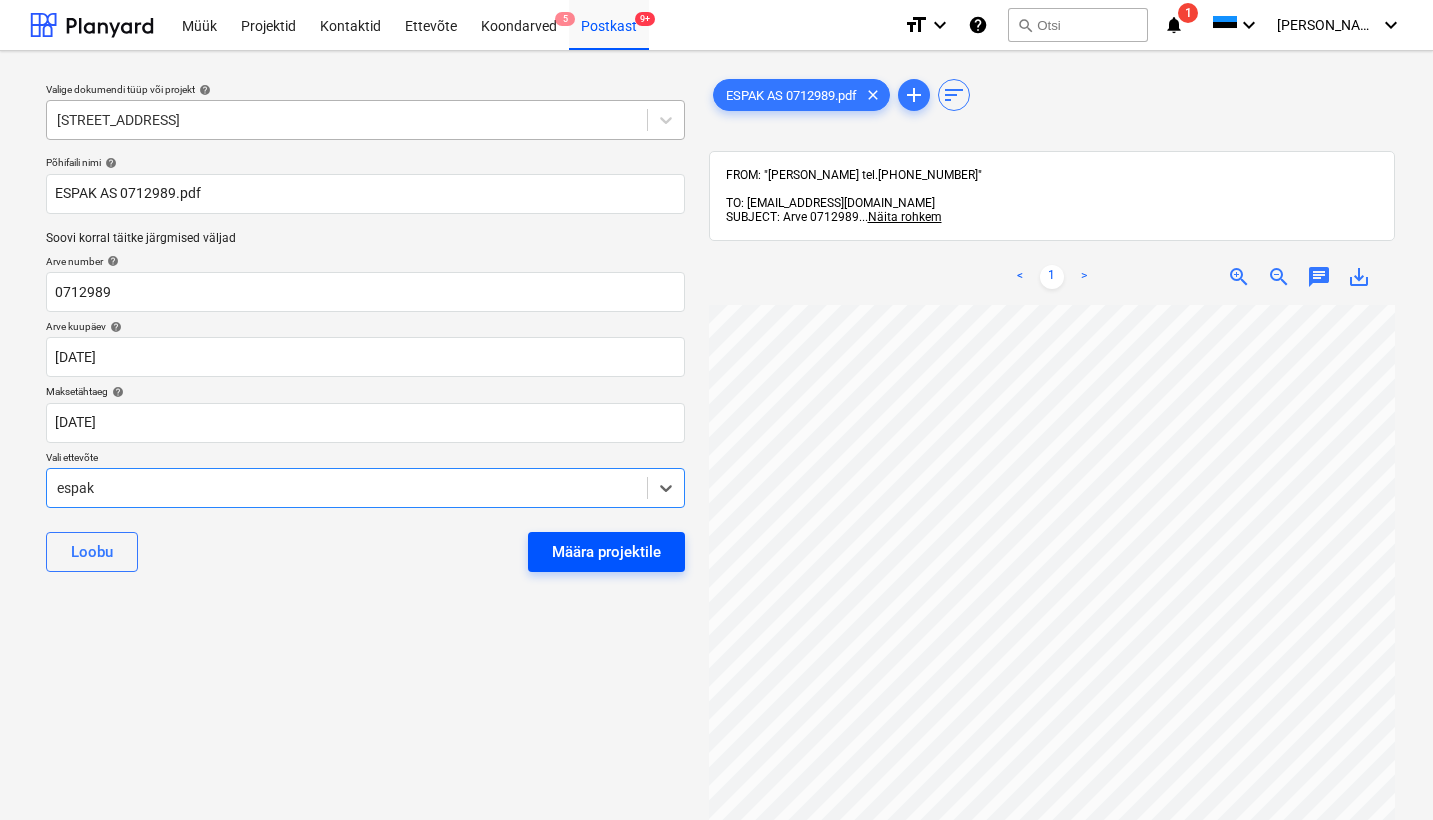 click on "Määra projektile" at bounding box center [606, 552] 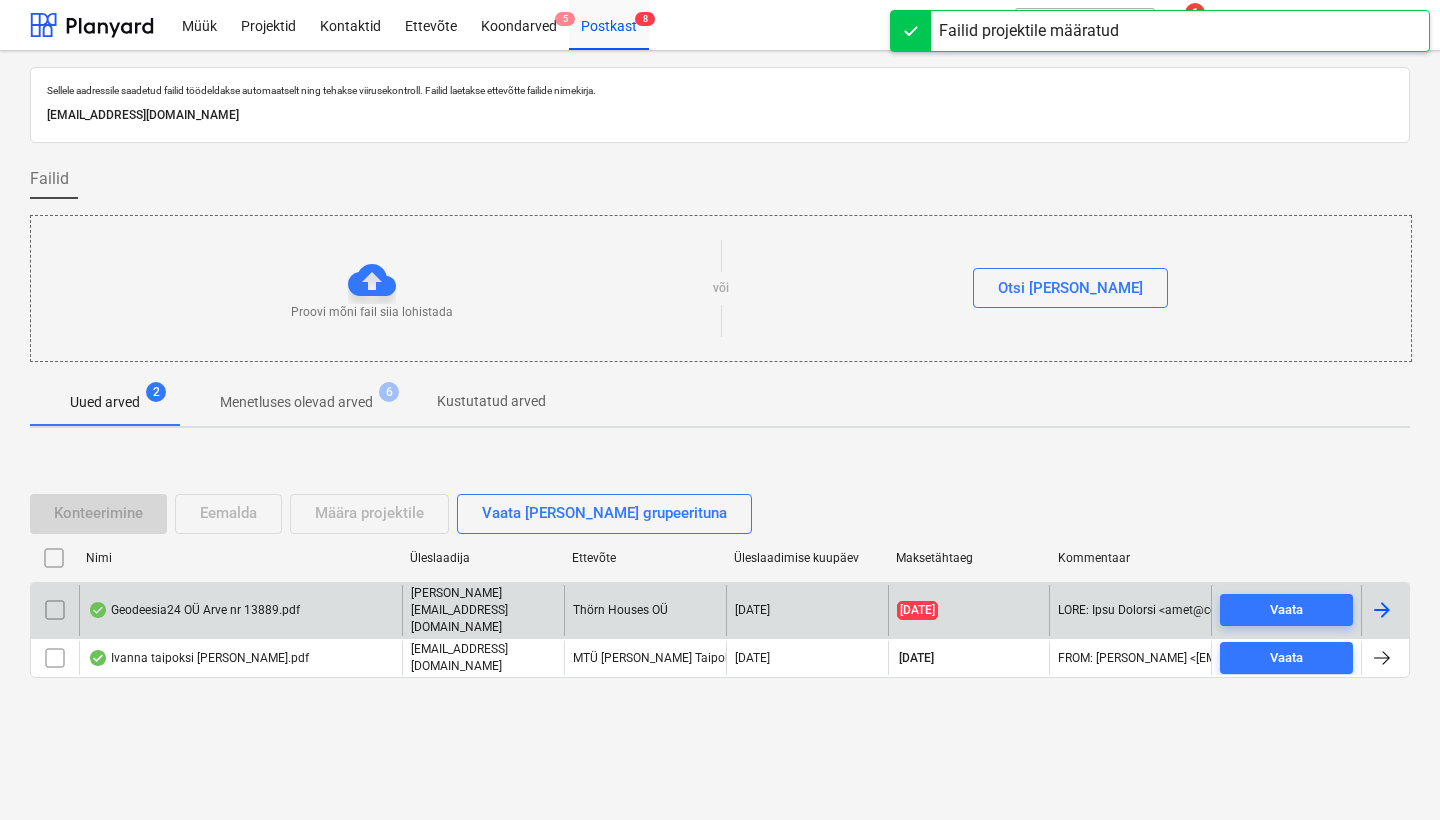 click on "Geodeesia24 OÜ Arve nr 13889.pdf" at bounding box center (194, 610) 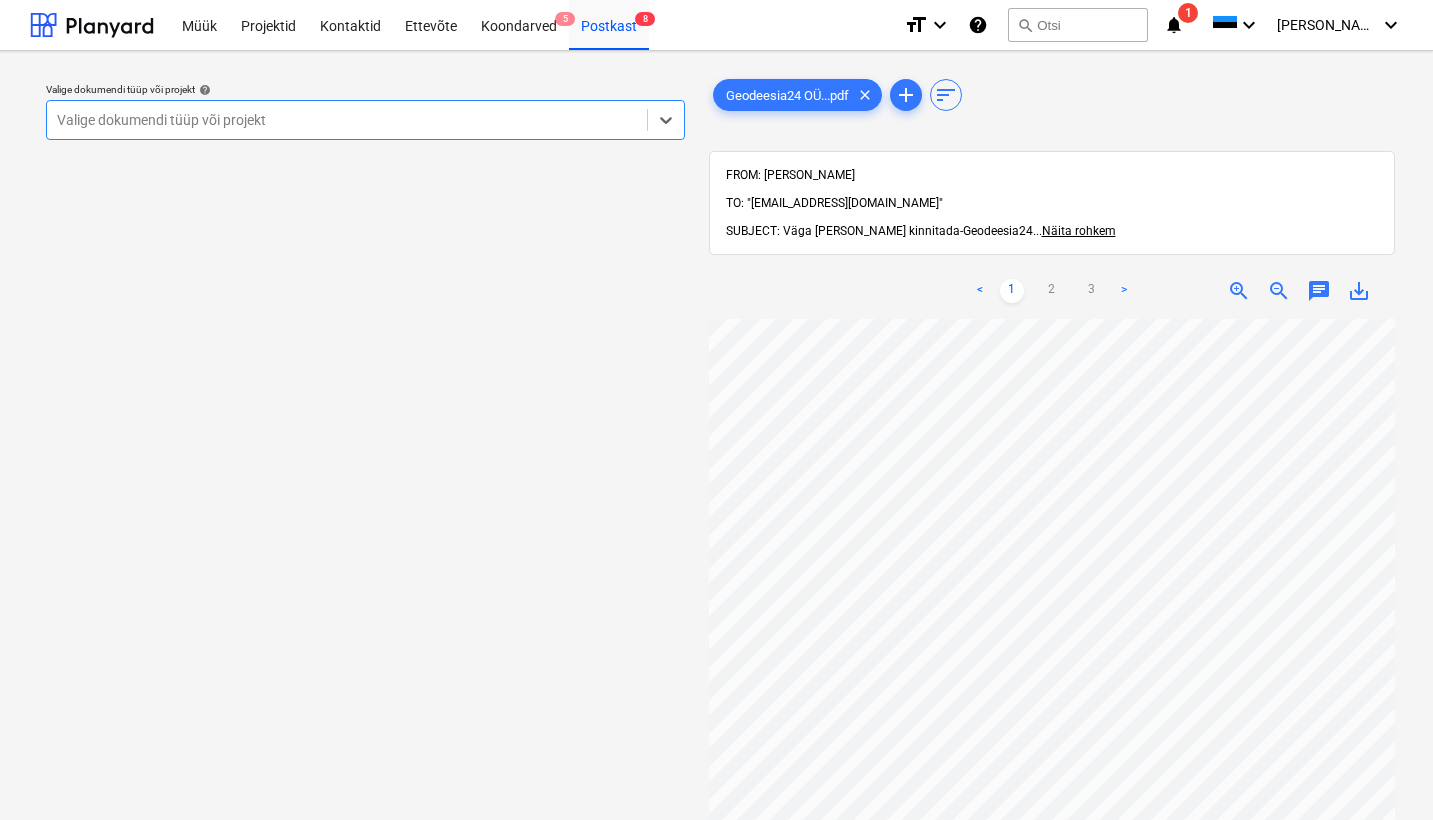 scroll, scrollTop: 0, scrollLeft: 0, axis: both 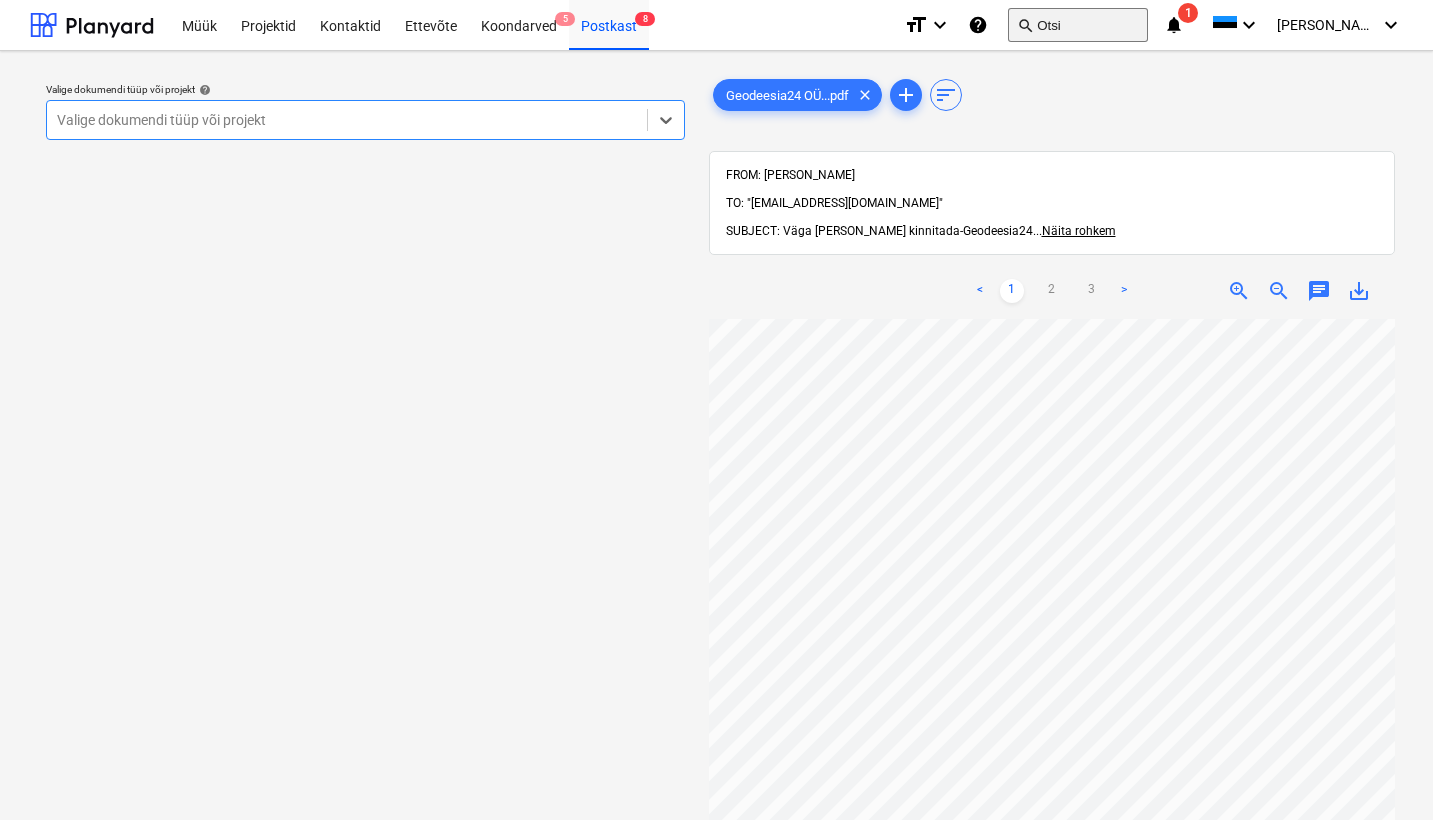 click on "search Otsi" at bounding box center (1078, 25) 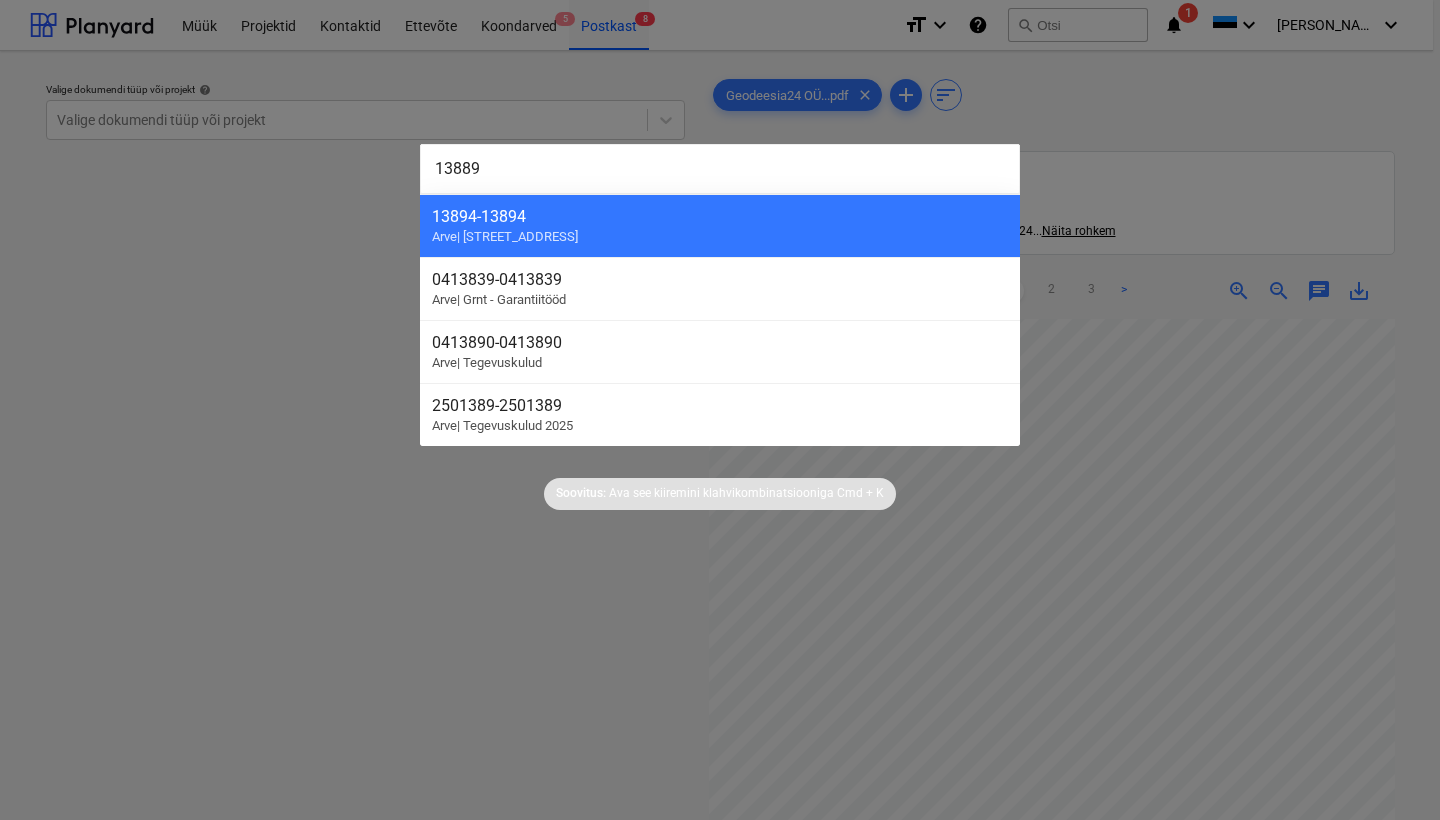 type on "13889" 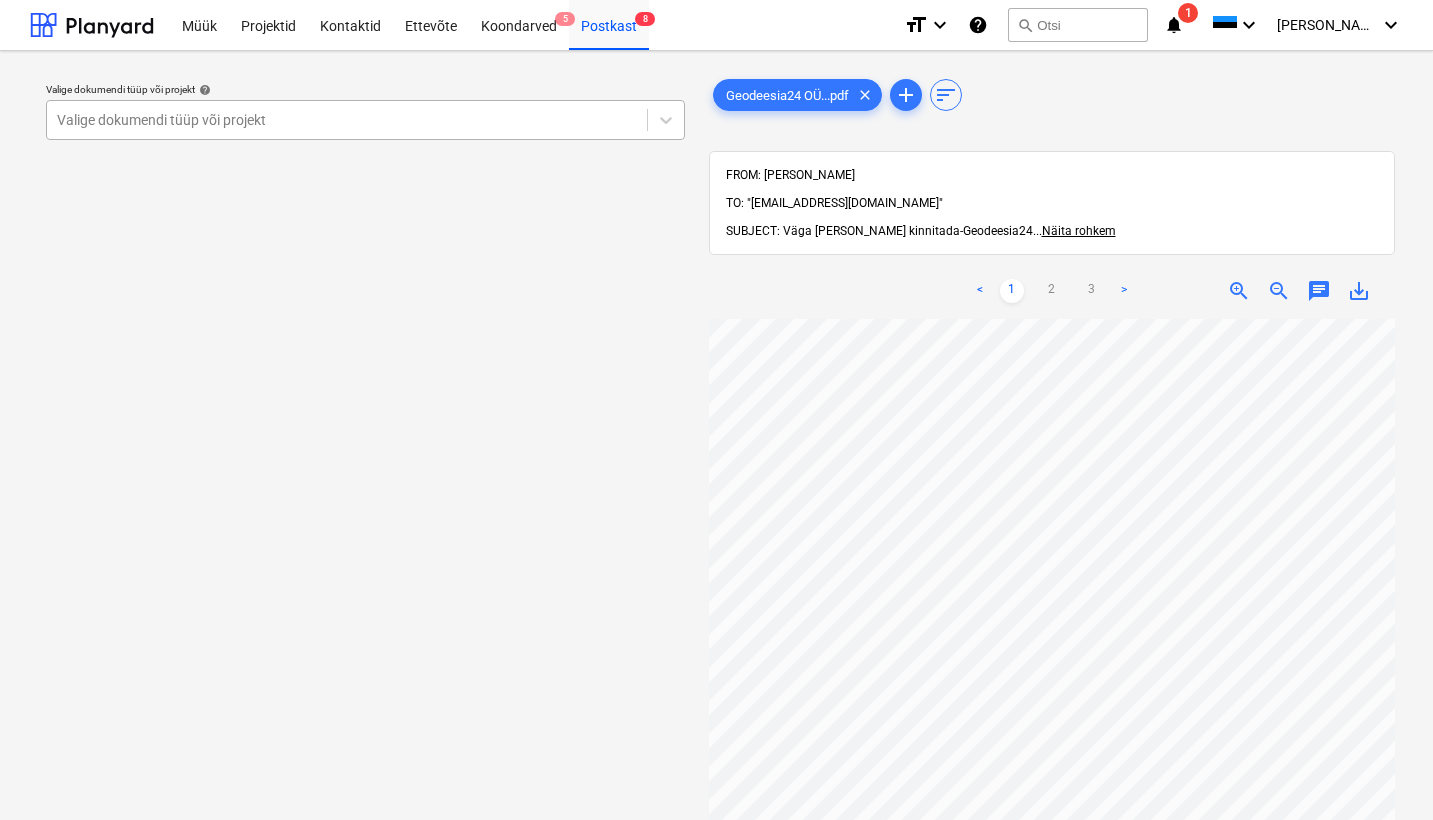 click on "Valige dokumendi tüüp või projekt" at bounding box center (347, 120) 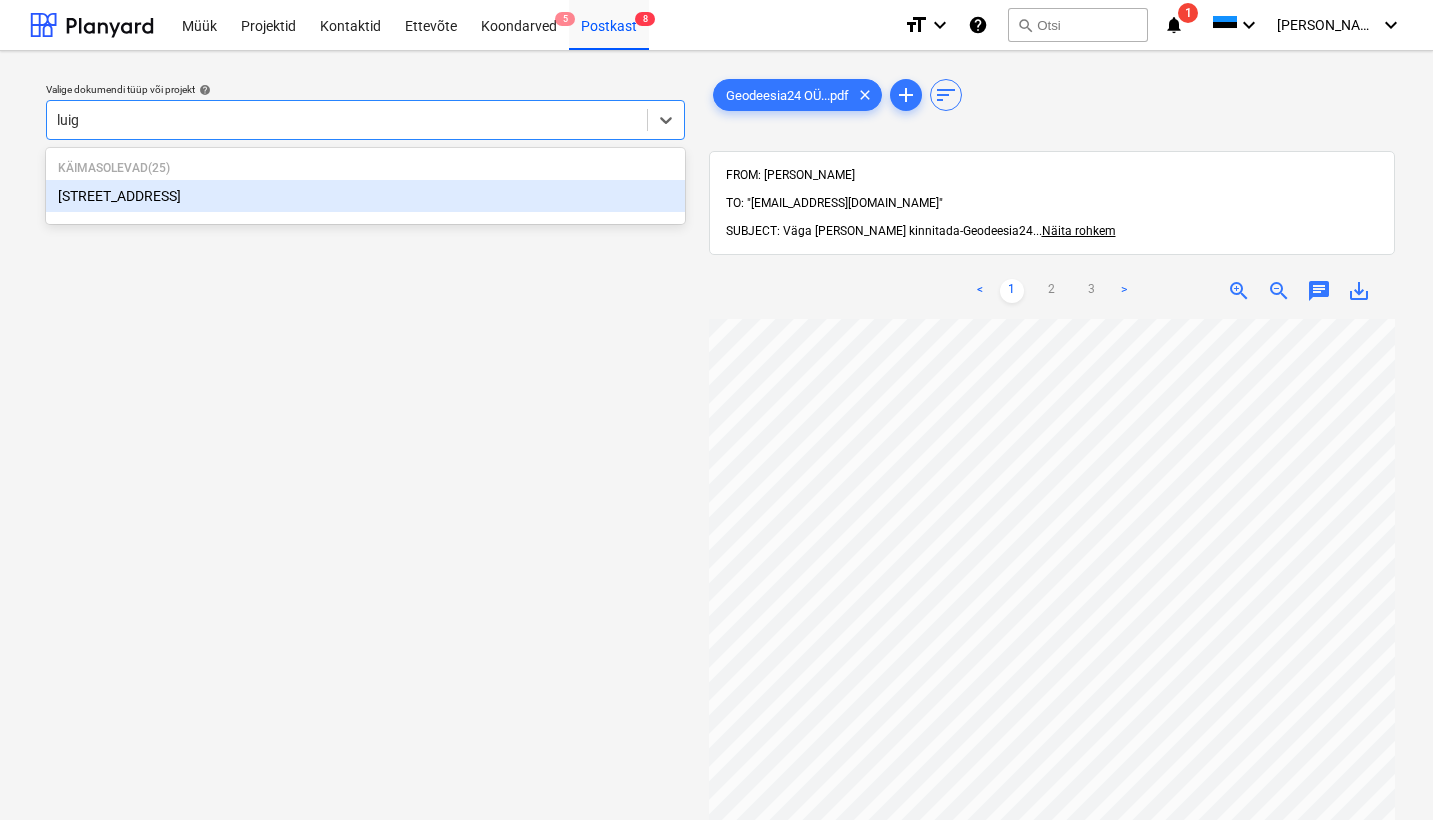 type on "luige" 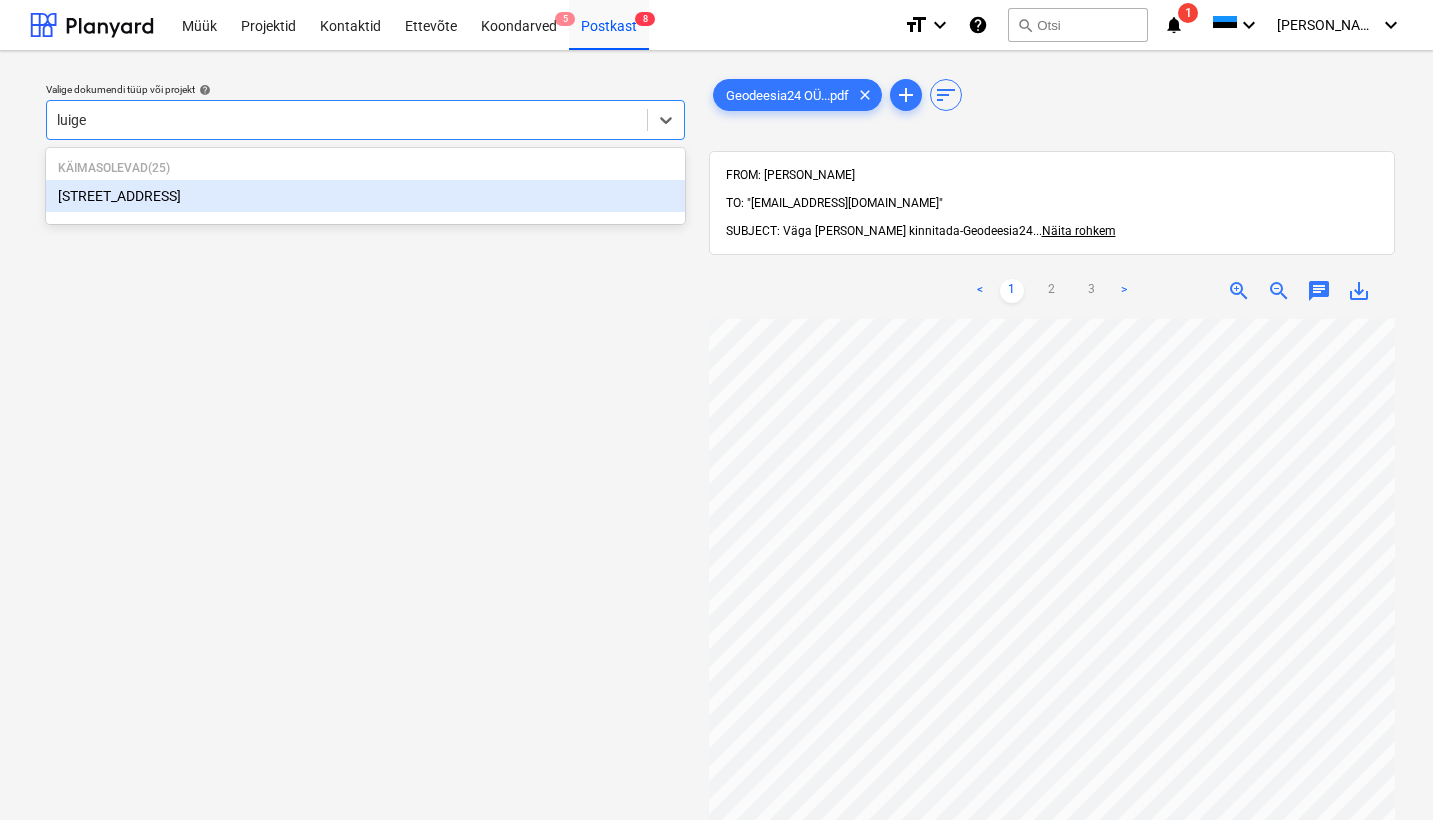 click on "[STREET_ADDRESS]" at bounding box center [365, 196] 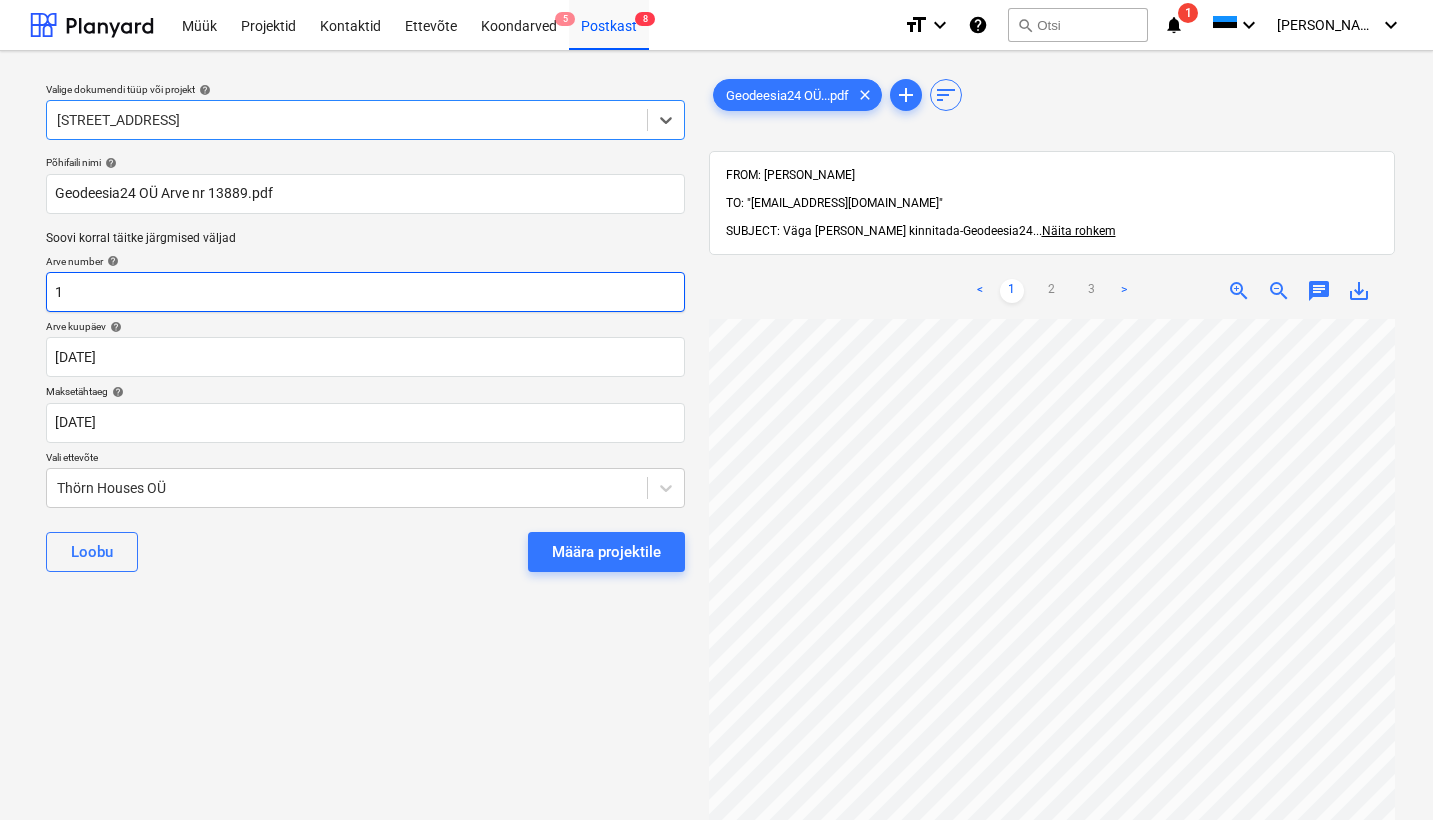 click on "1" at bounding box center (365, 292) 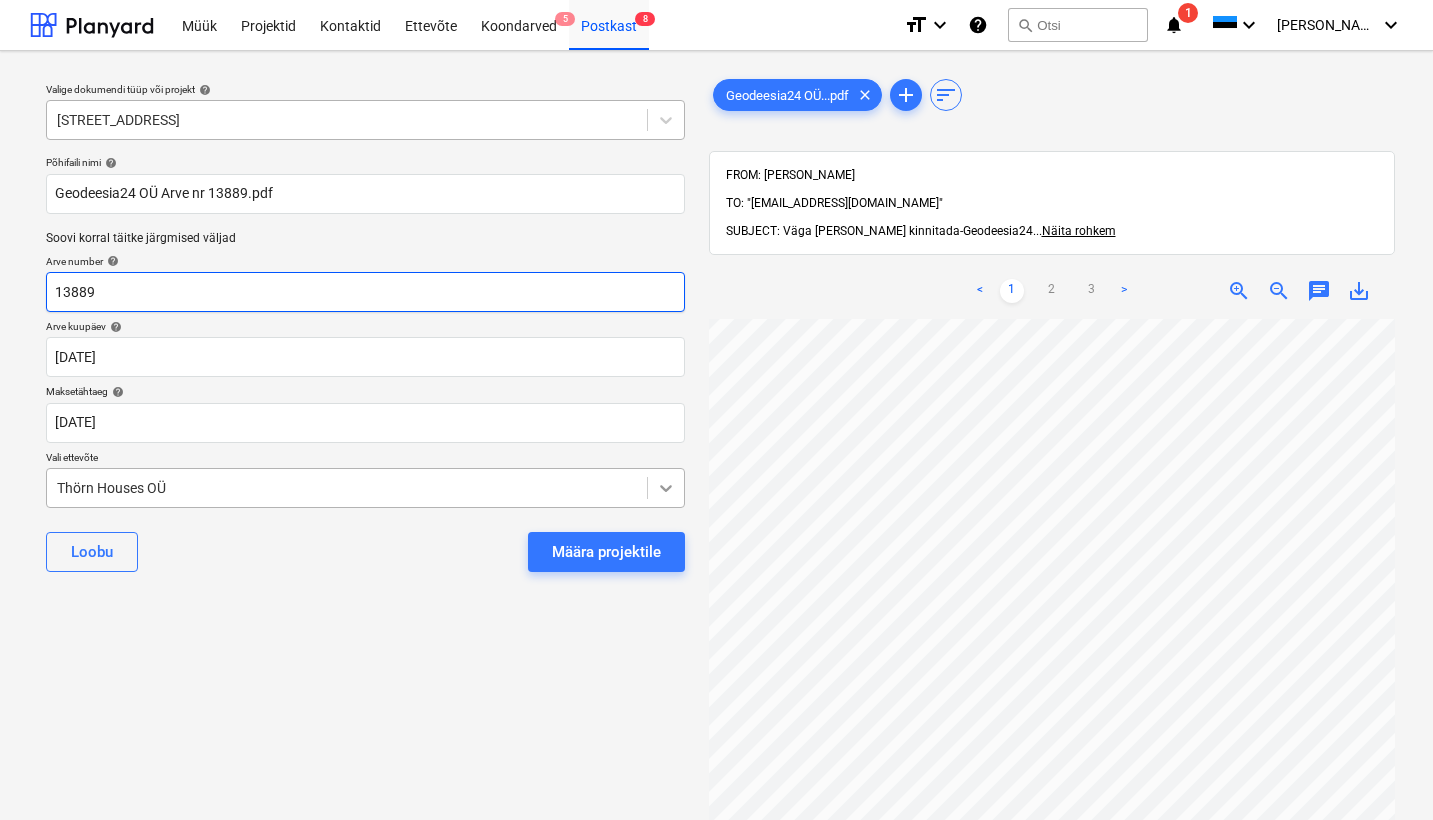 scroll, scrollTop: 0, scrollLeft: 217, axis: horizontal 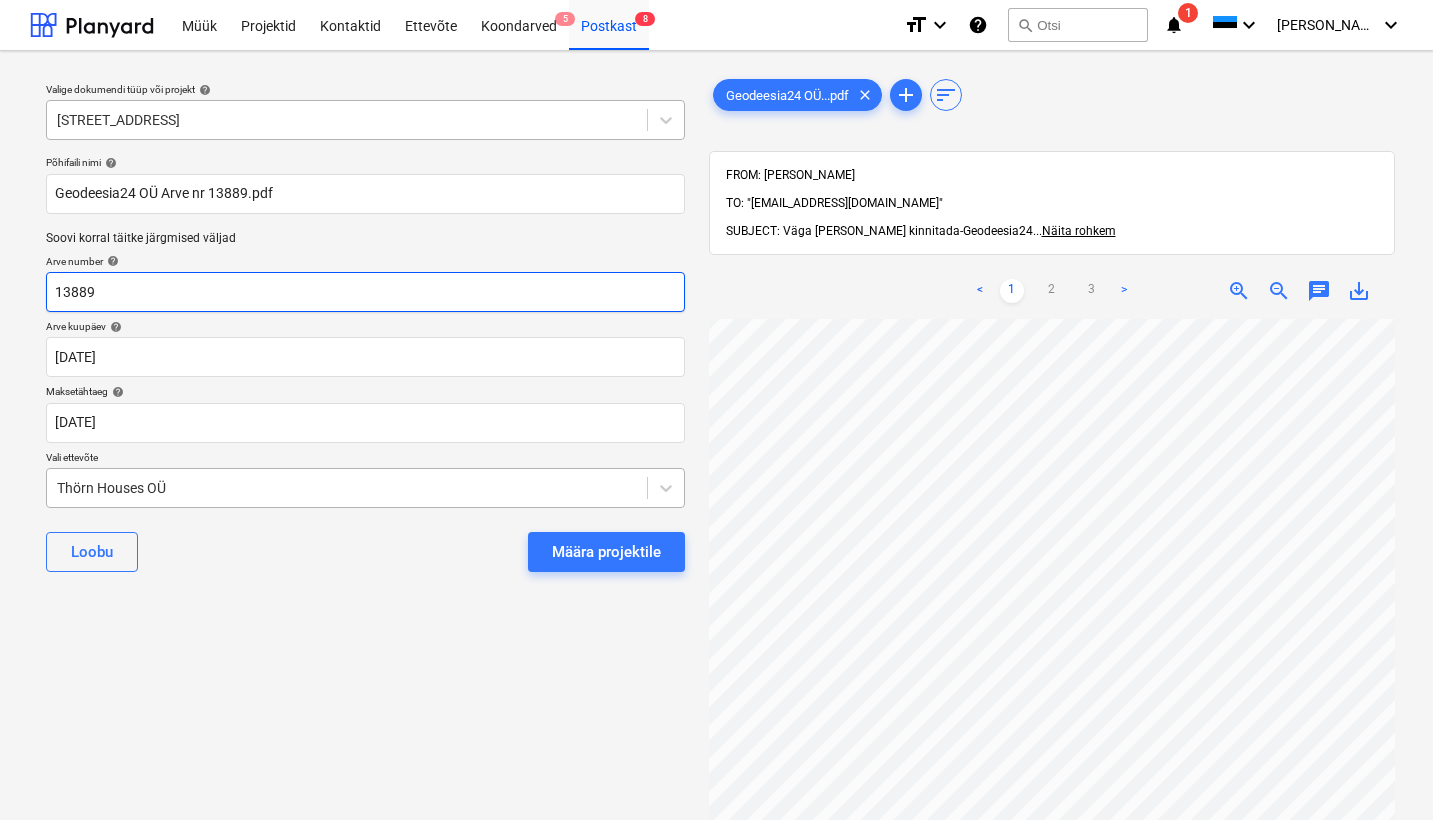 type on "13889" 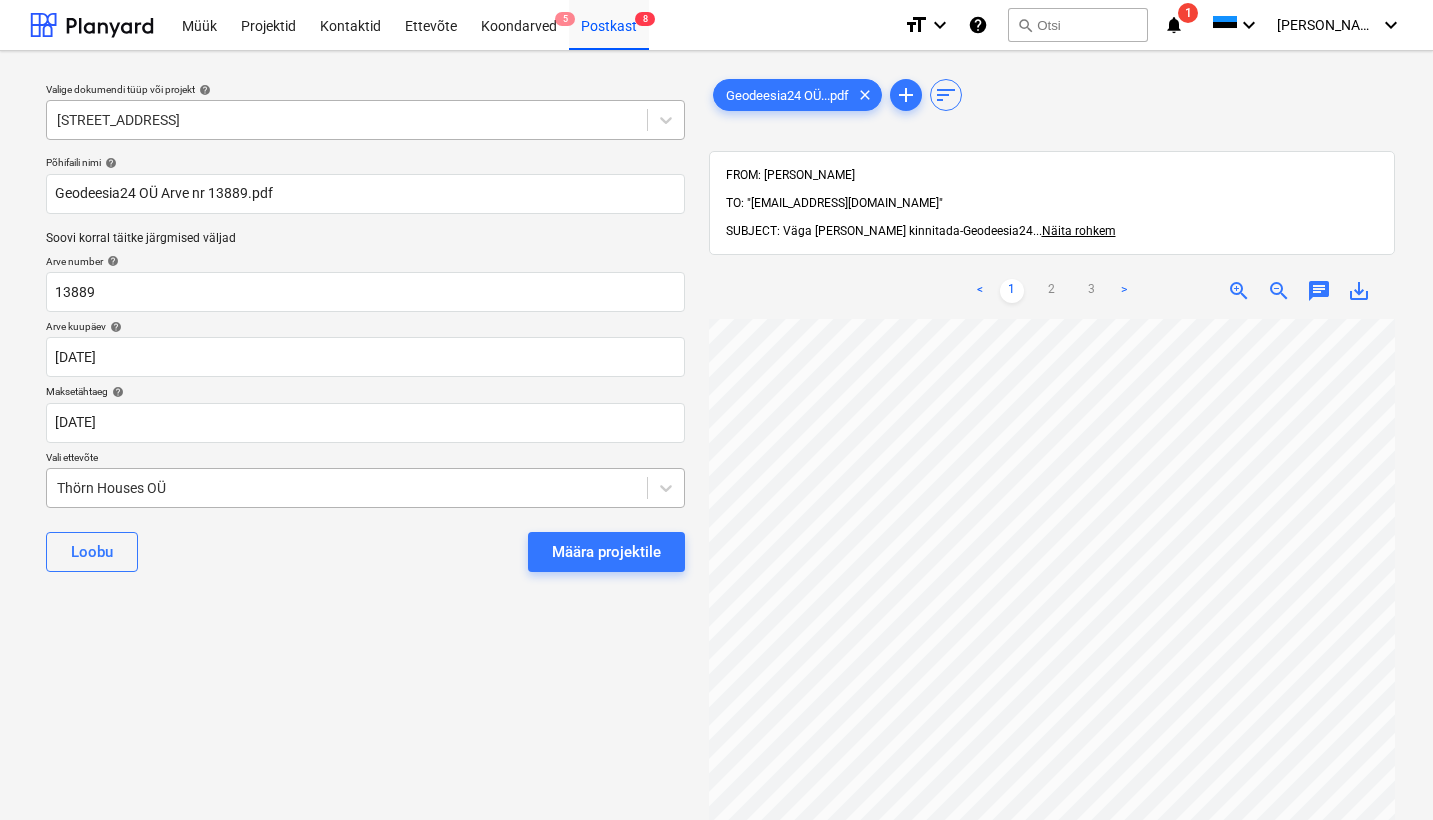 click on "Thörn Houses OÜ" at bounding box center (347, 488) 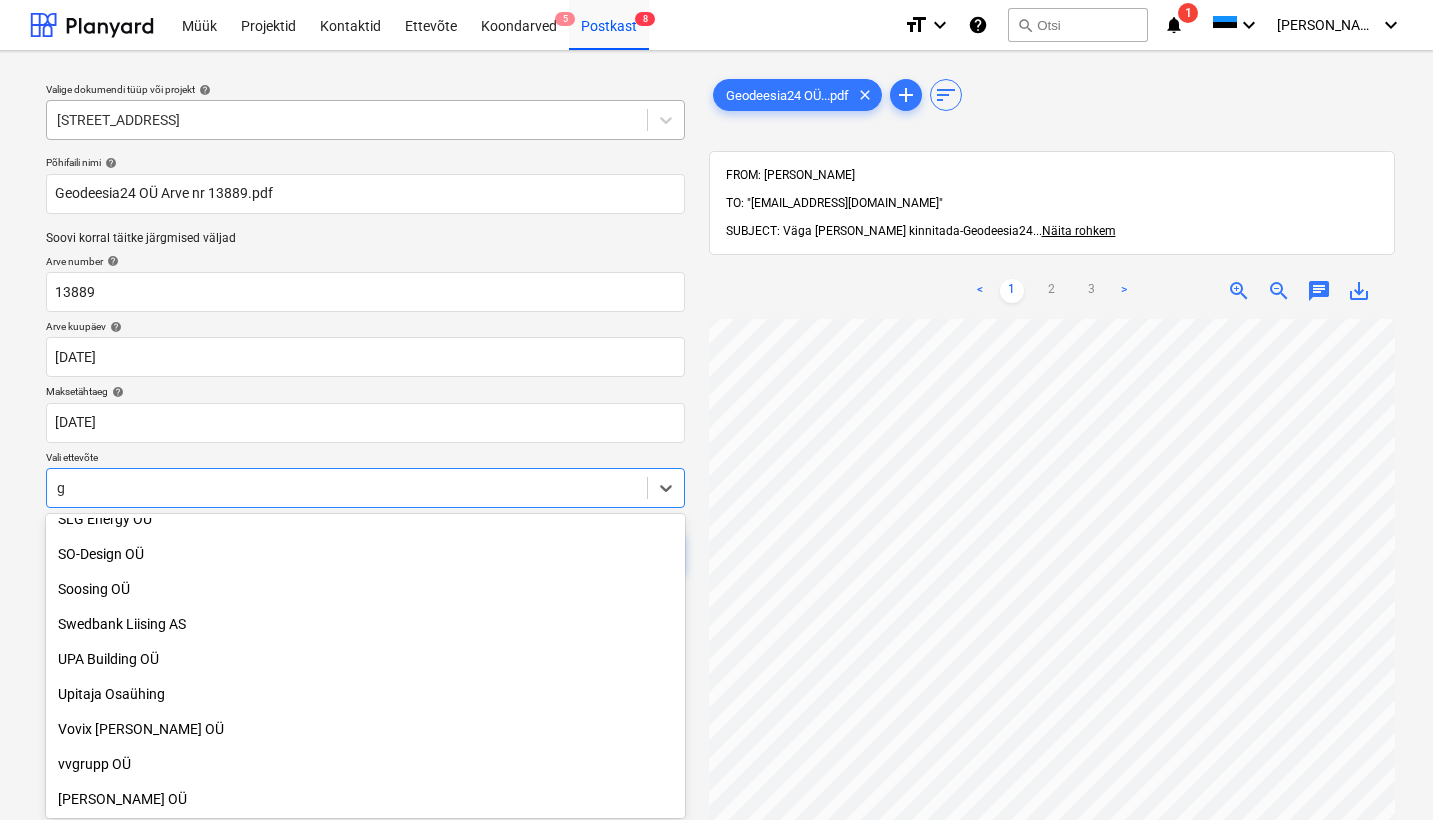 scroll, scrollTop: 1450, scrollLeft: 0, axis: vertical 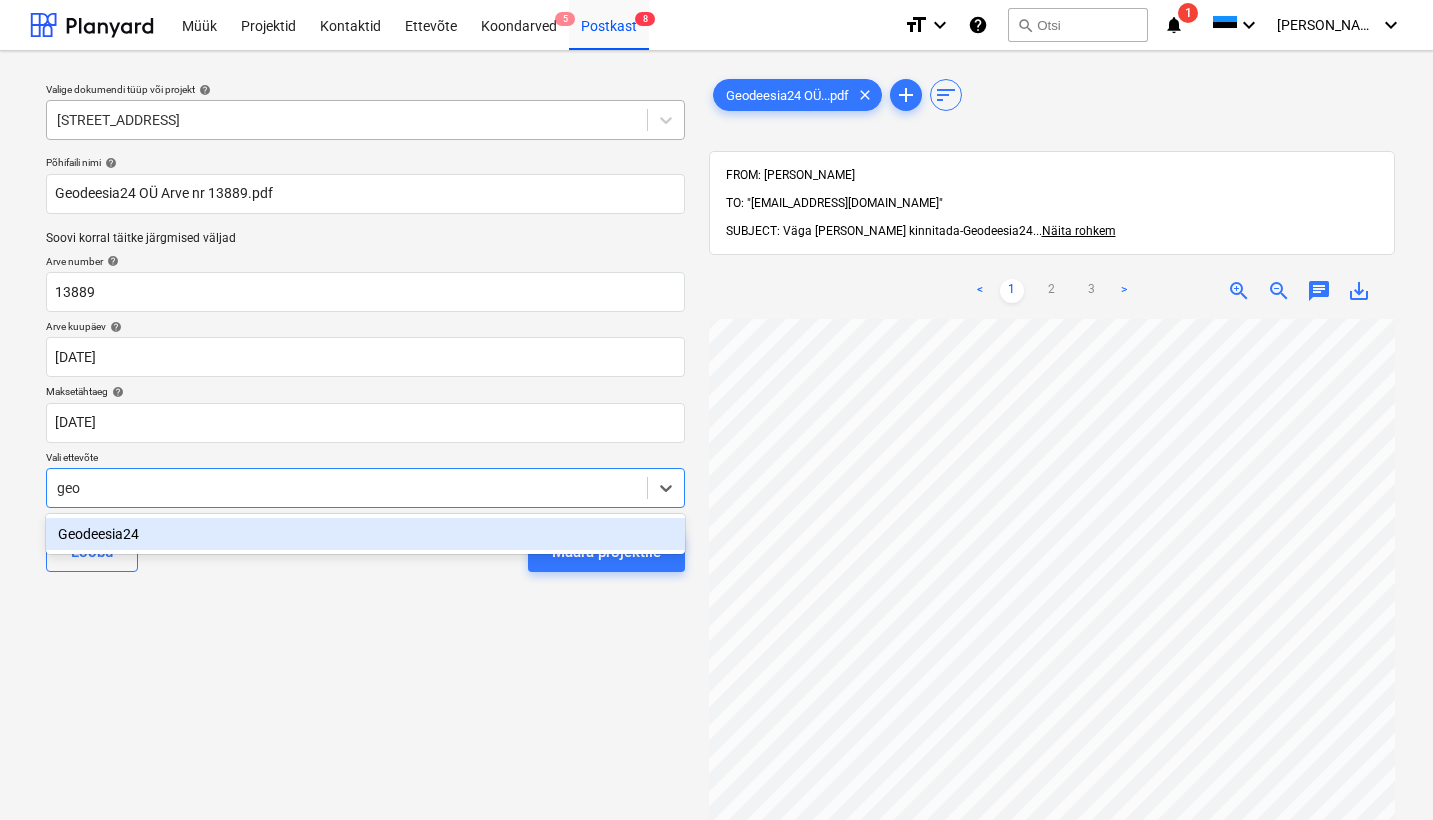 type on "geod" 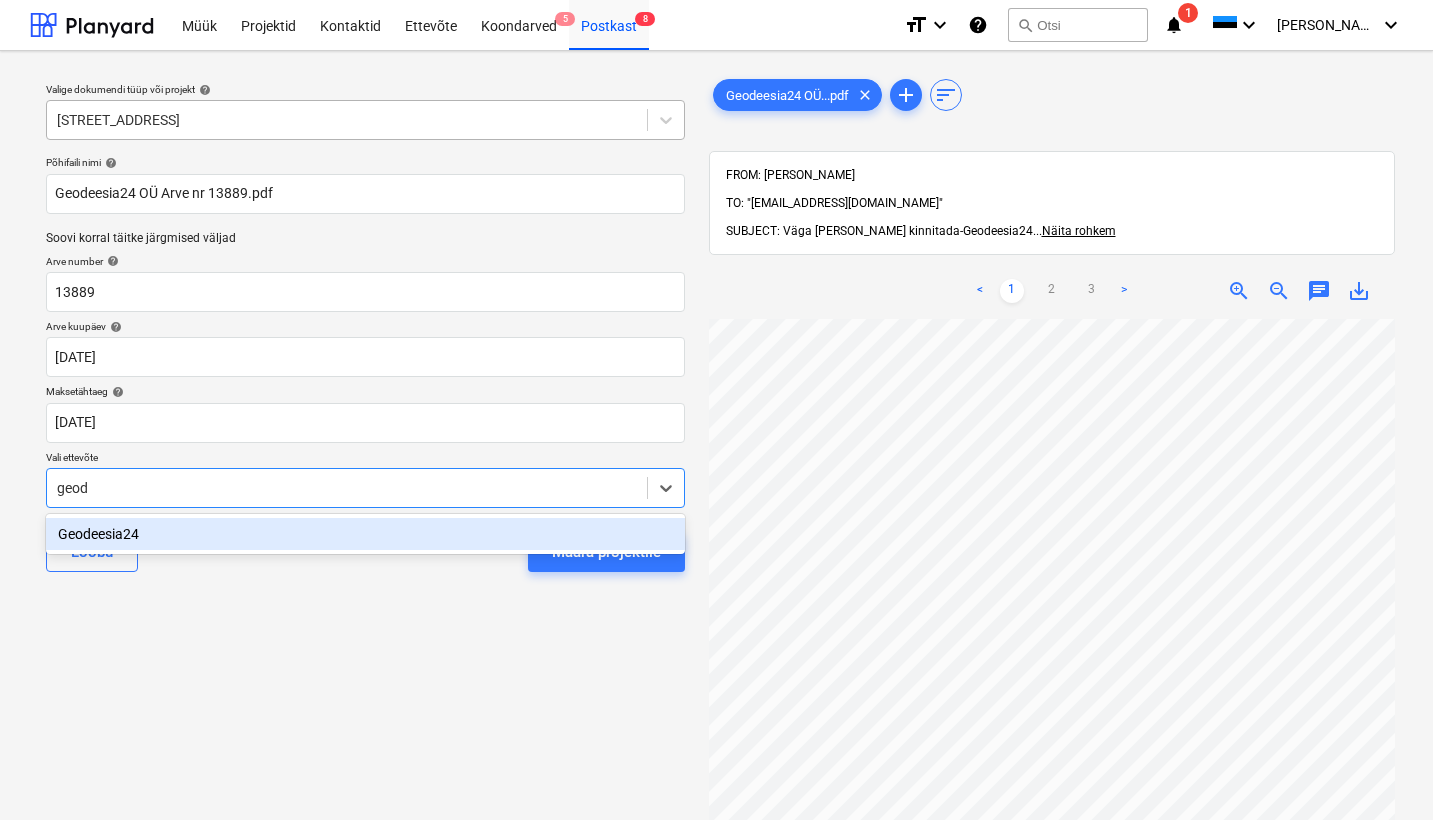 click on "Geodeesia24" at bounding box center [365, 534] 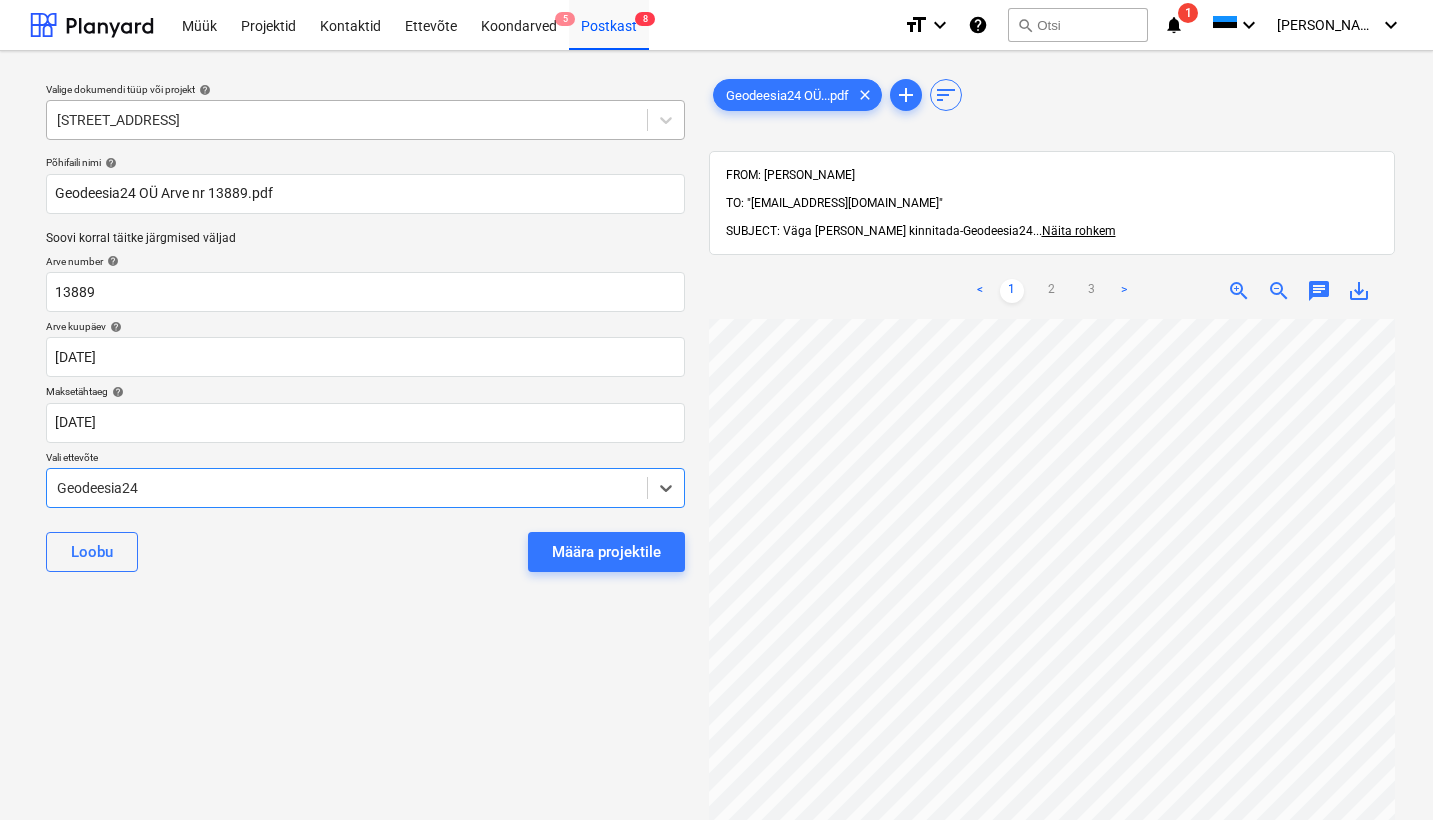 scroll, scrollTop: 514, scrollLeft: 0, axis: vertical 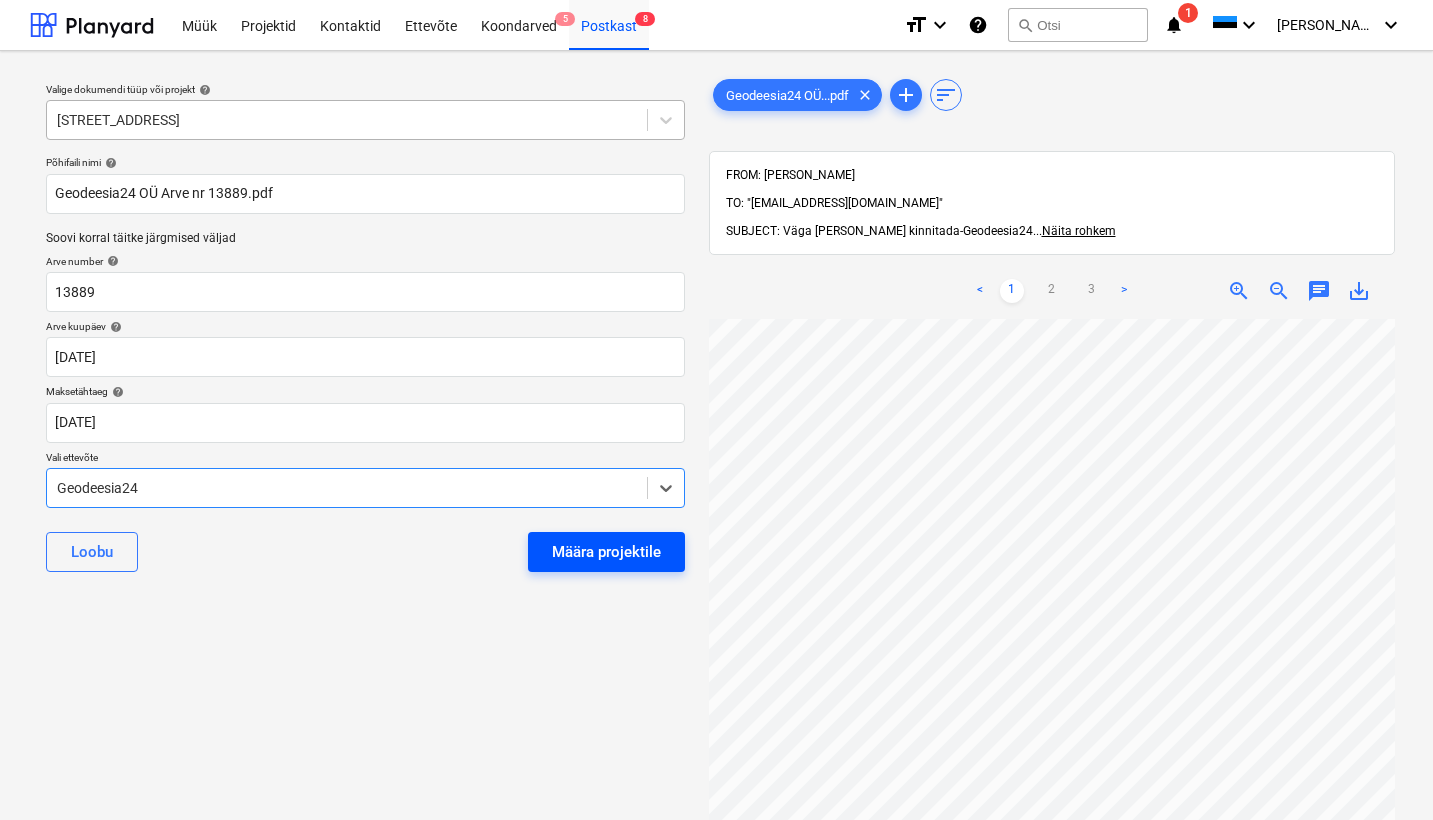 click on "Määra projektile" at bounding box center (606, 552) 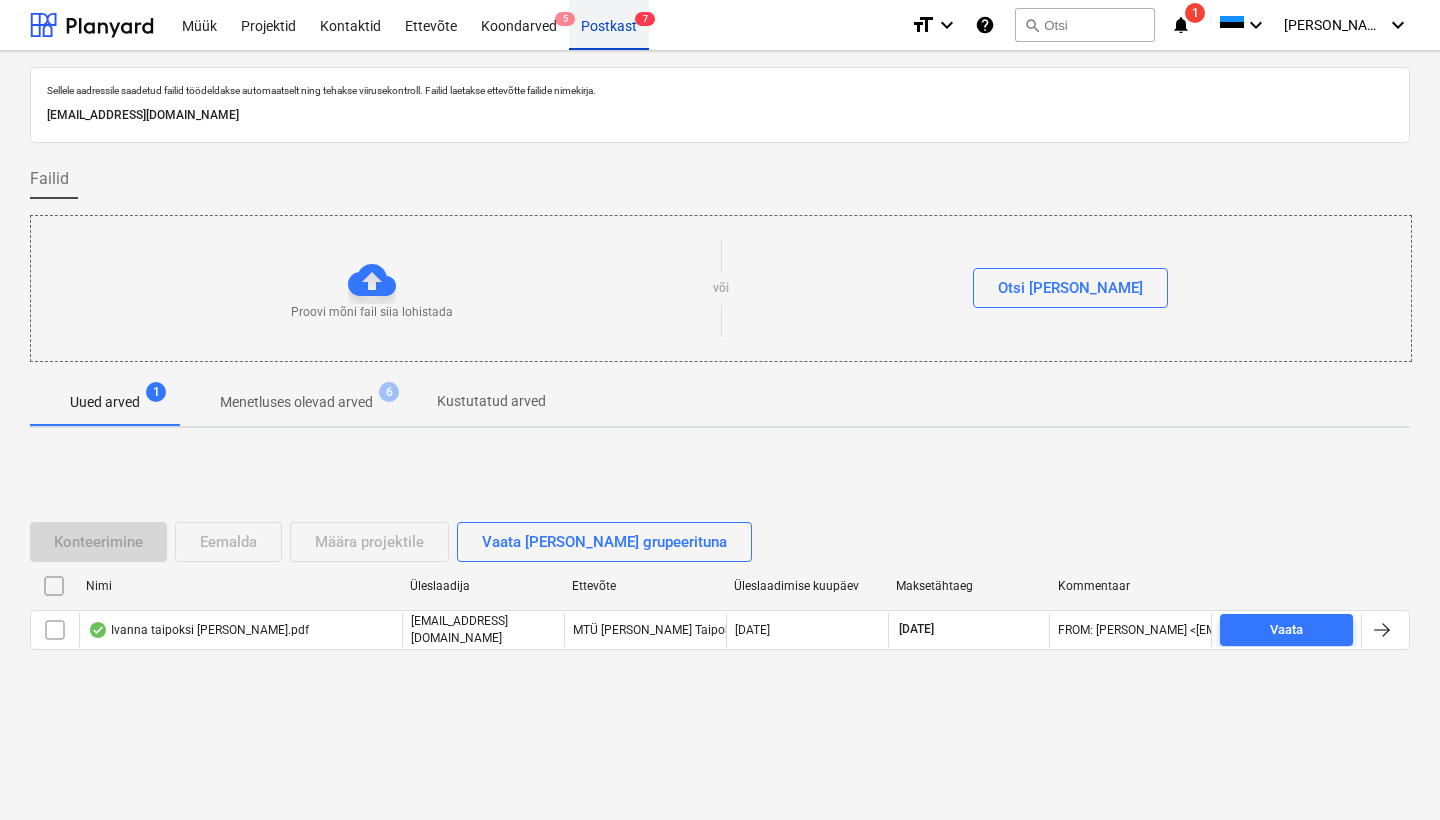 click on "Postkast 7" at bounding box center (609, 24) 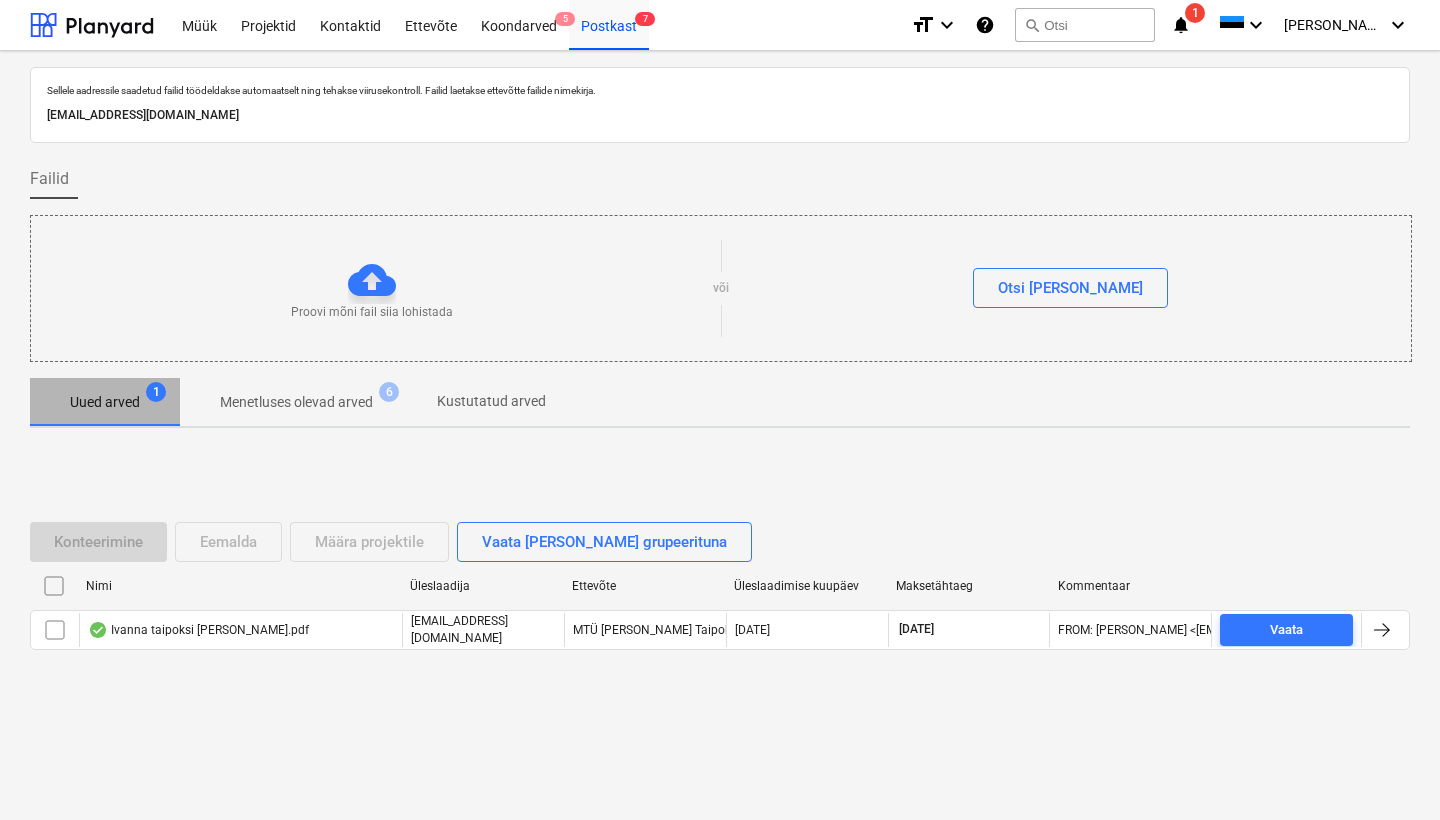 click on "Uued arved" at bounding box center [105, 402] 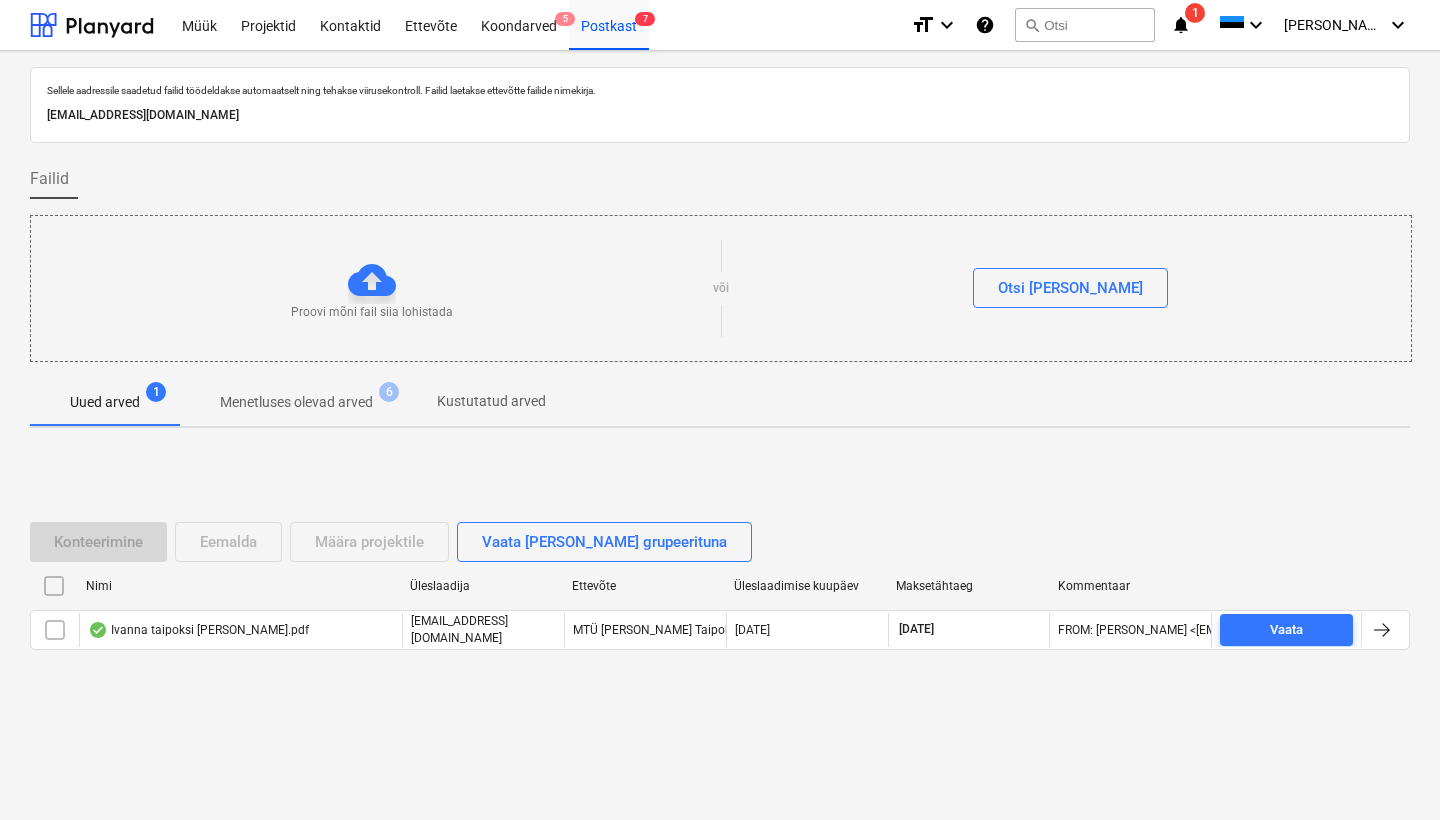 scroll, scrollTop: 0, scrollLeft: 0, axis: both 